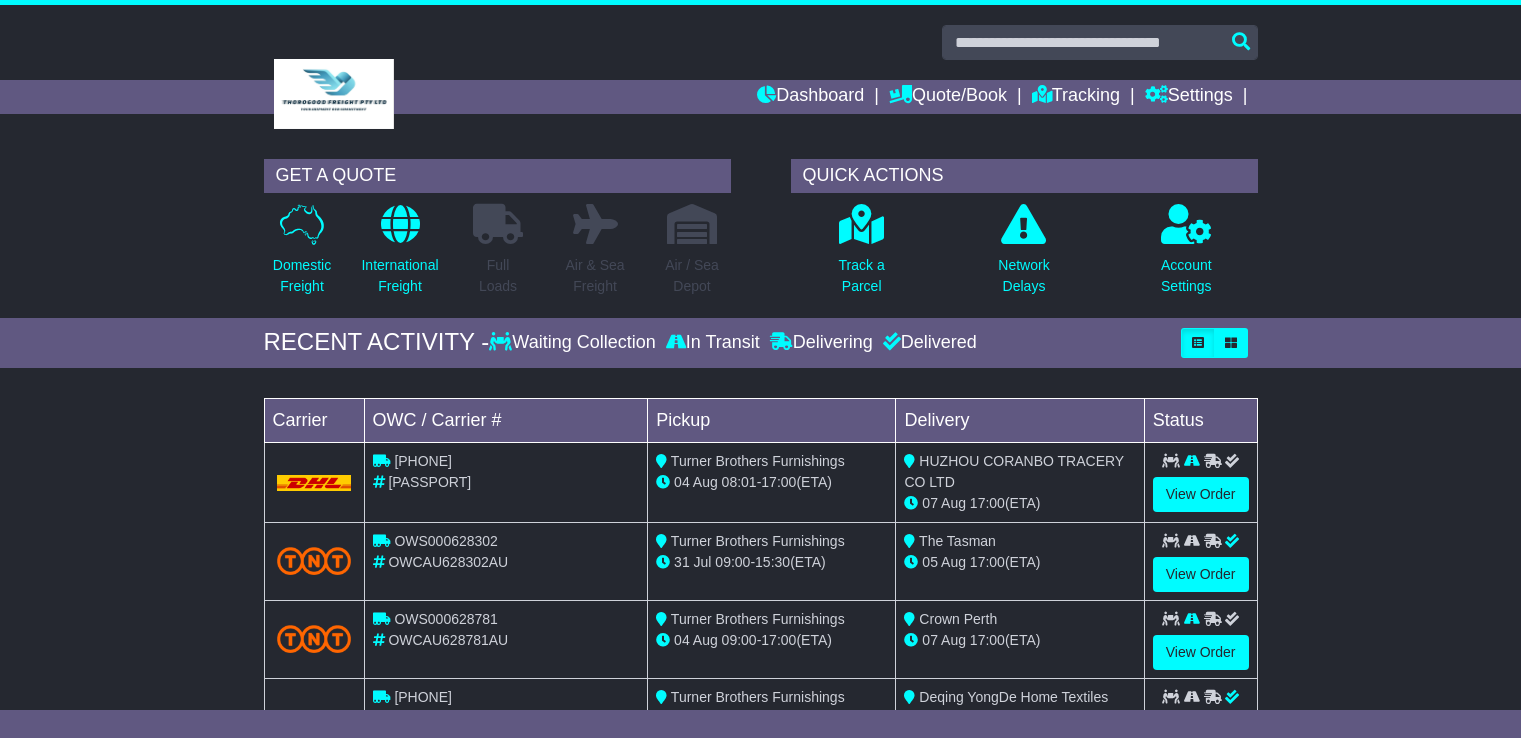 scroll, scrollTop: 0, scrollLeft: 0, axis: both 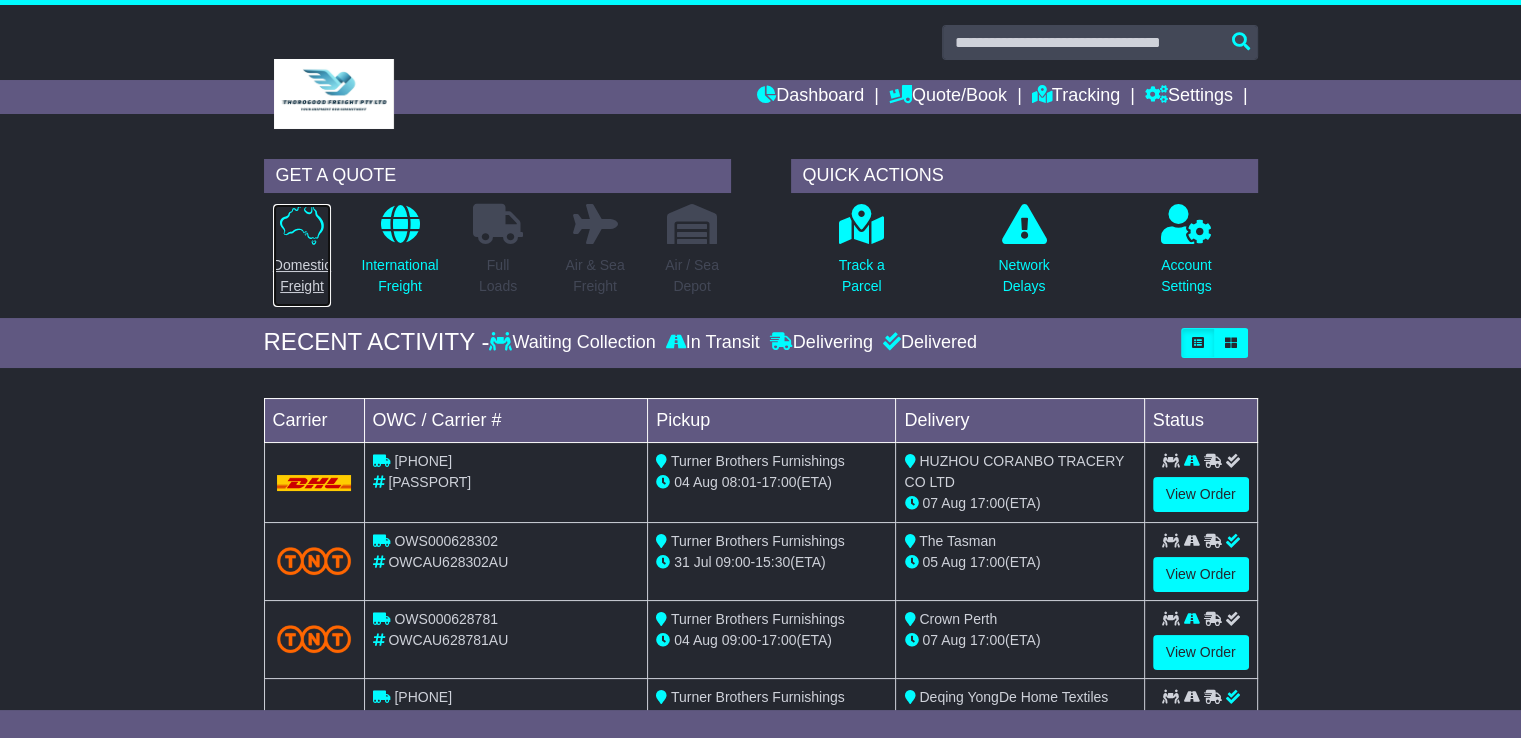 click on "Domestic Freight" at bounding box center [302, 276] 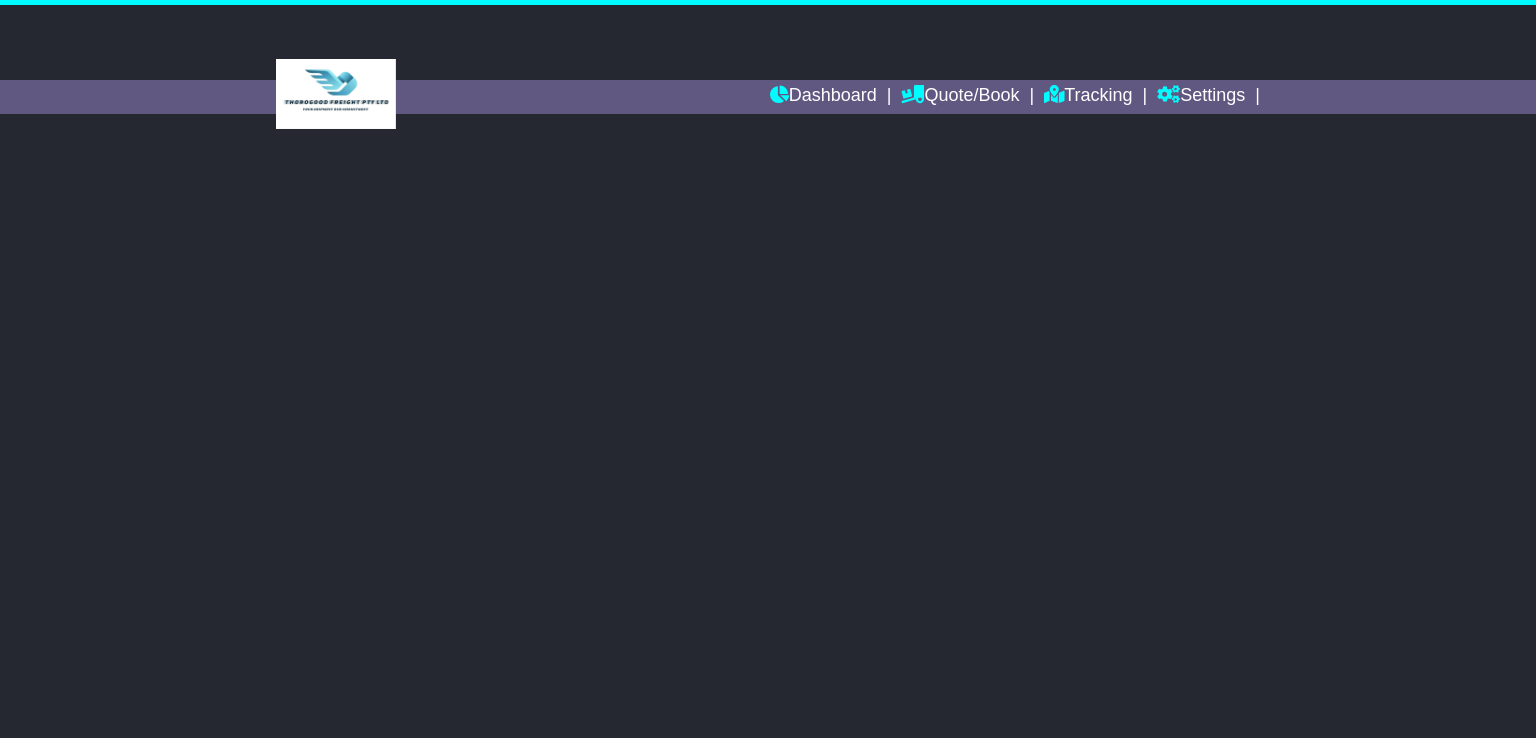 scroll, scrollTop: 0, scrollLeft: 0, axis: both 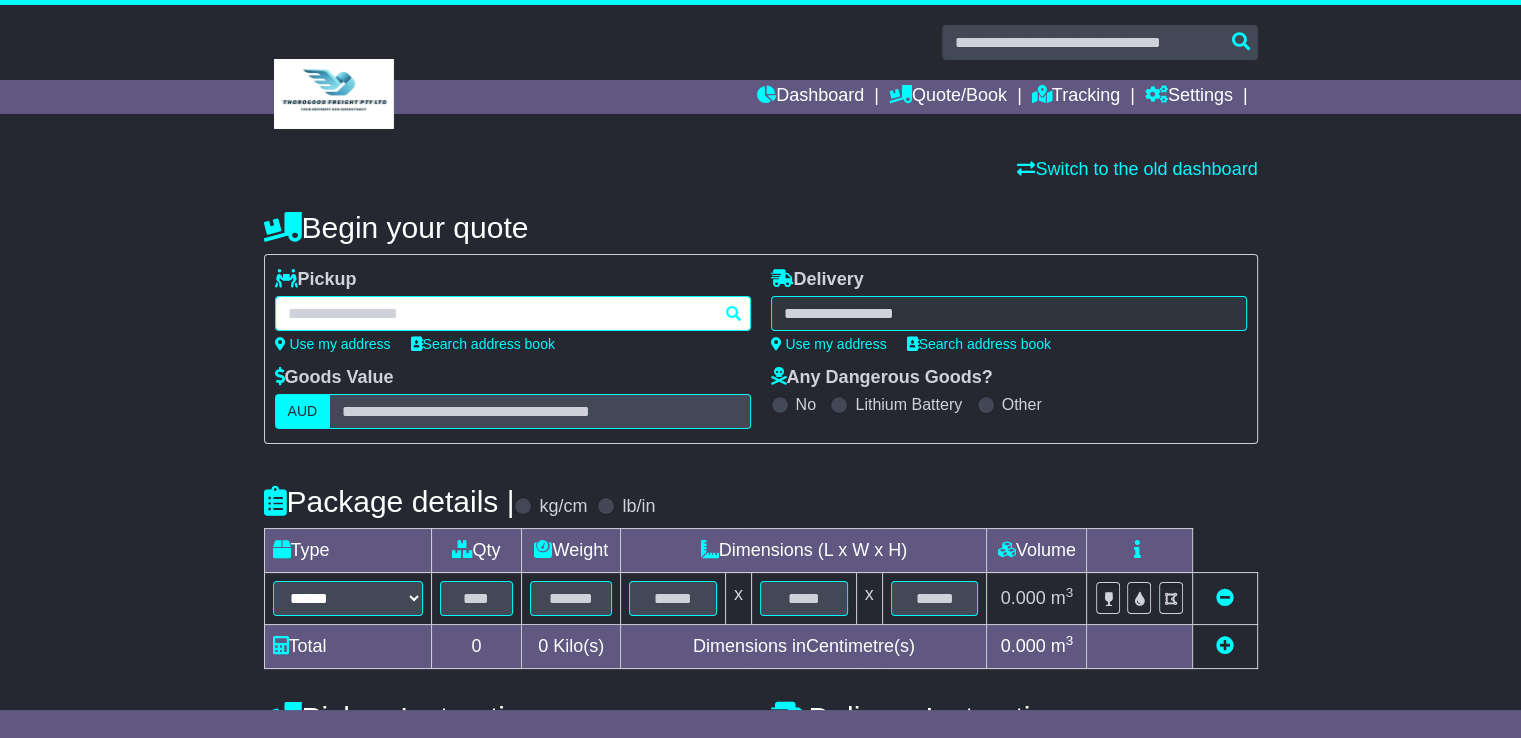 click at bounding box center [513, 313] 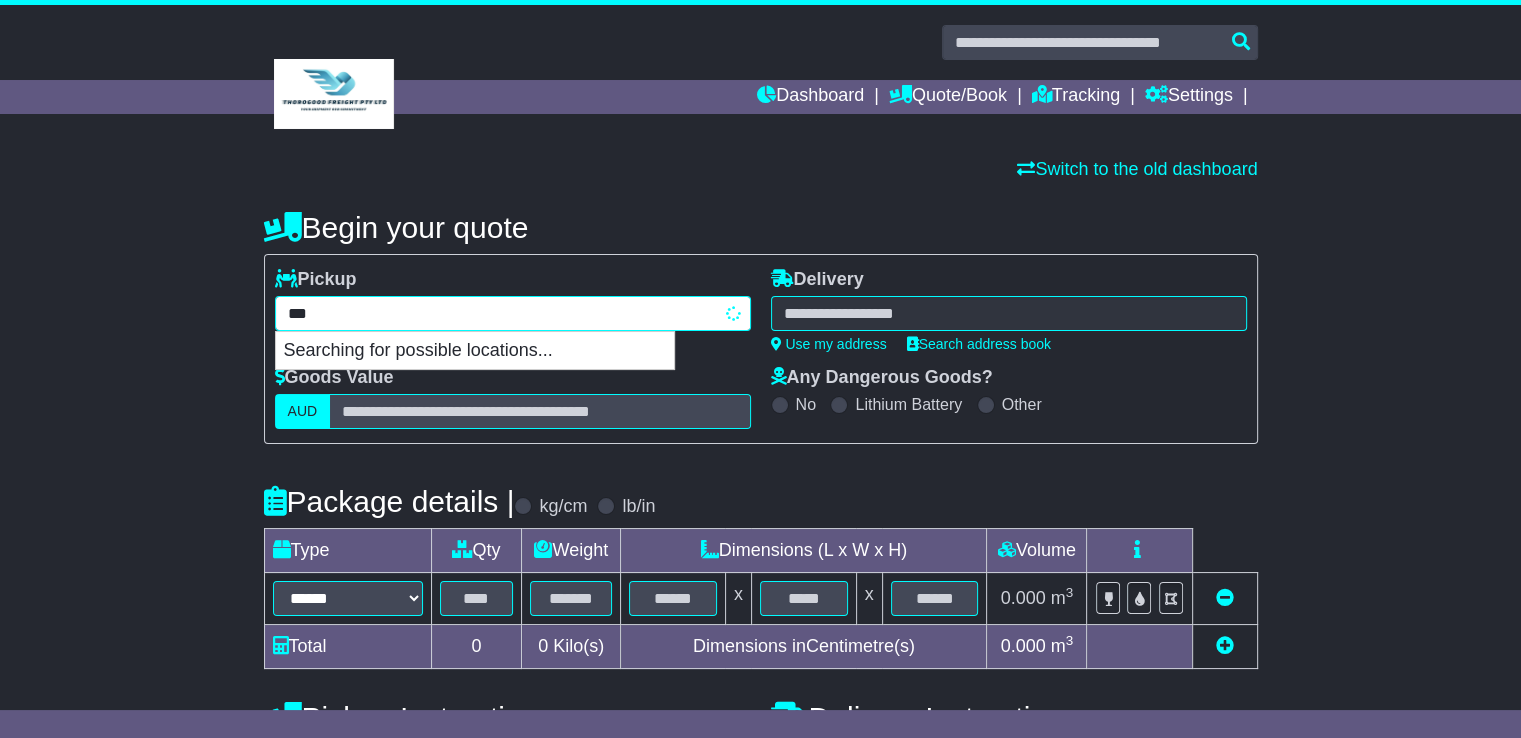 type on "****" 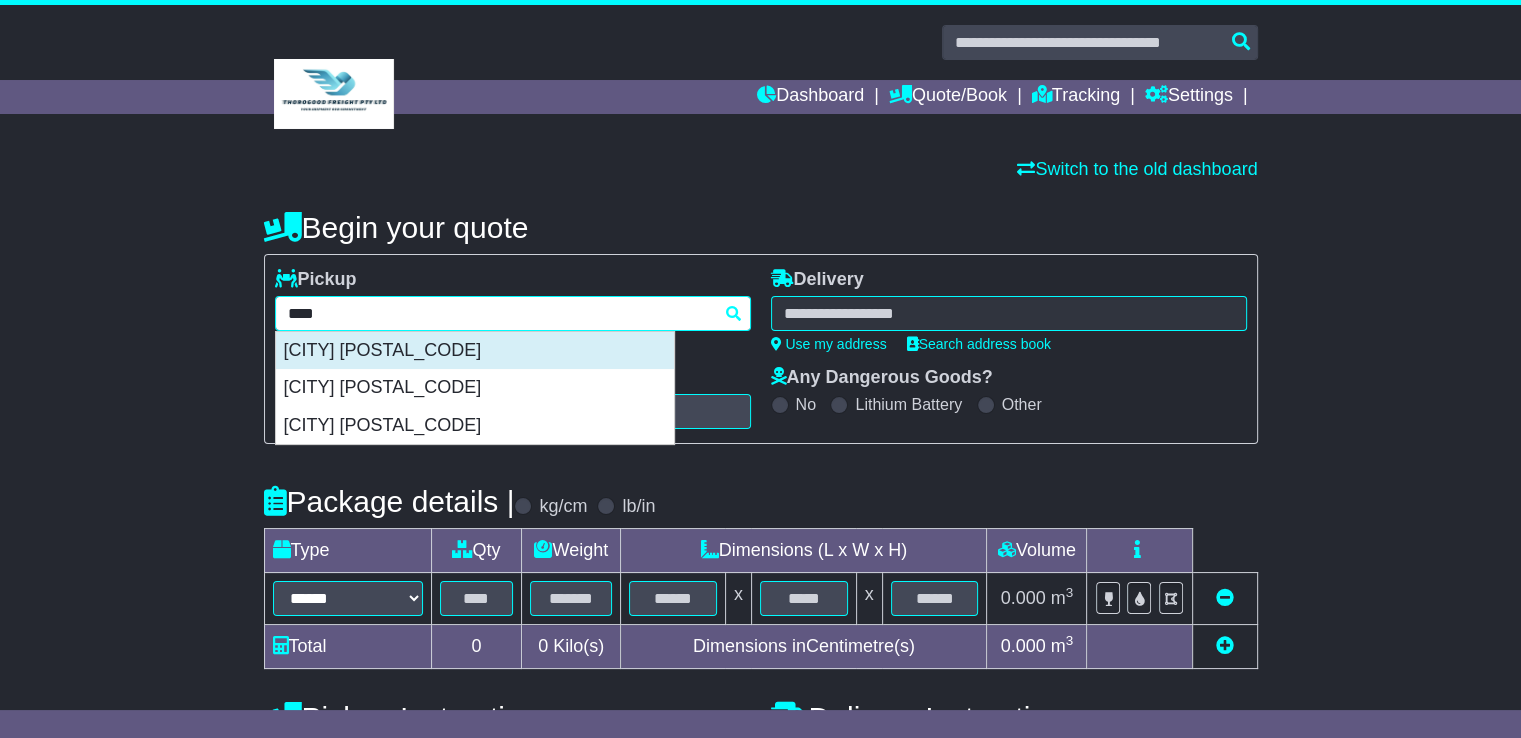 click on "MARRICKVILLE 2204" at bounding box center [475, 351] 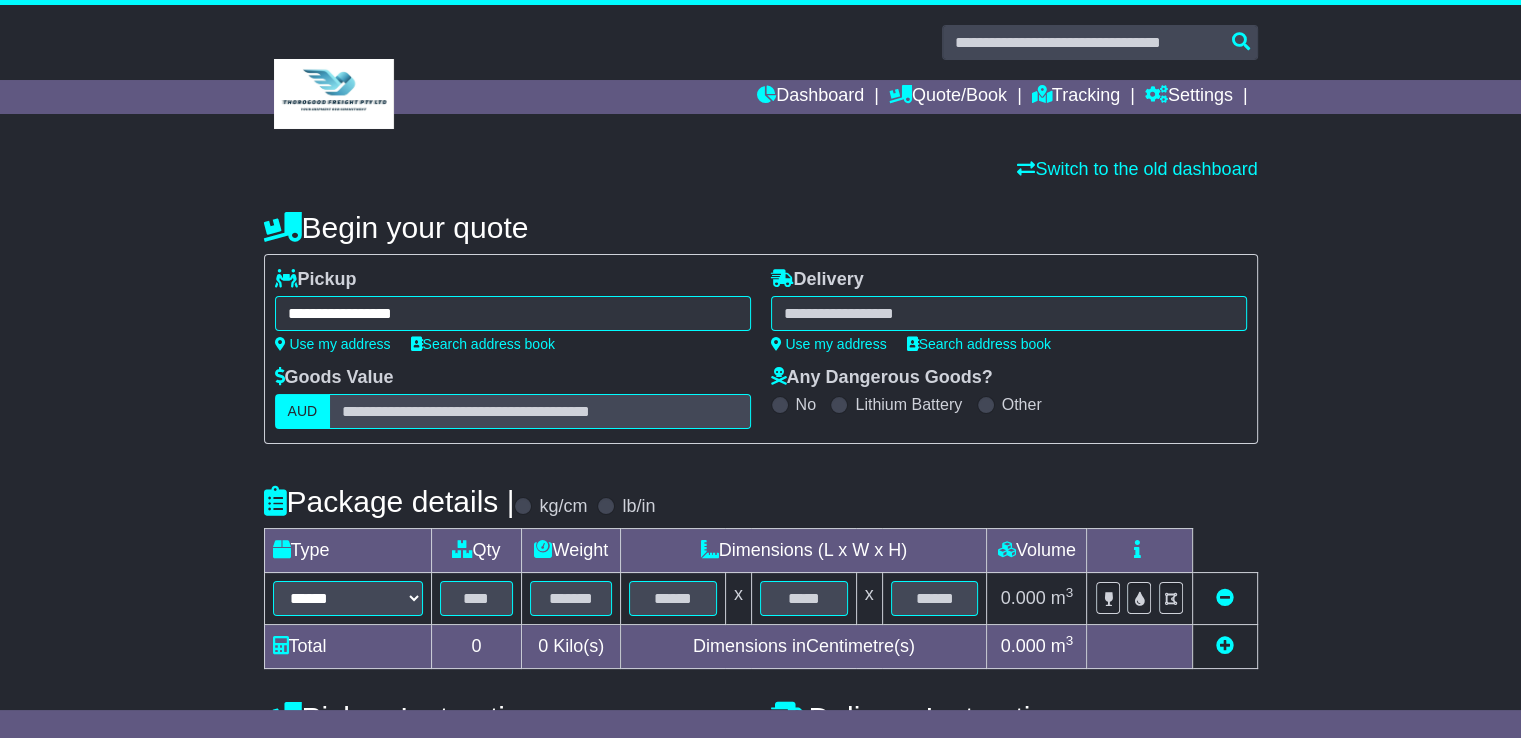 type on "**********" 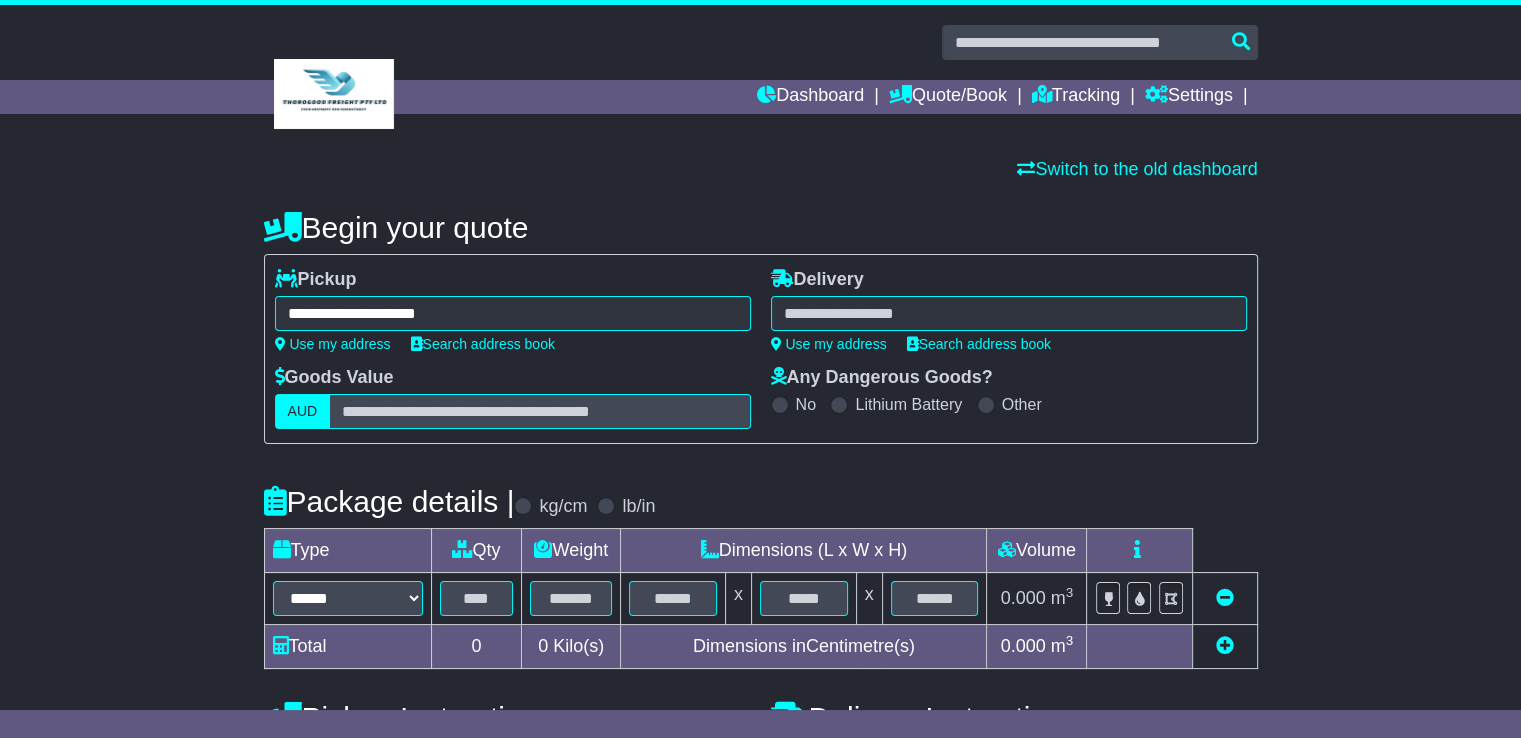 click at bounding box center (1009, 313) 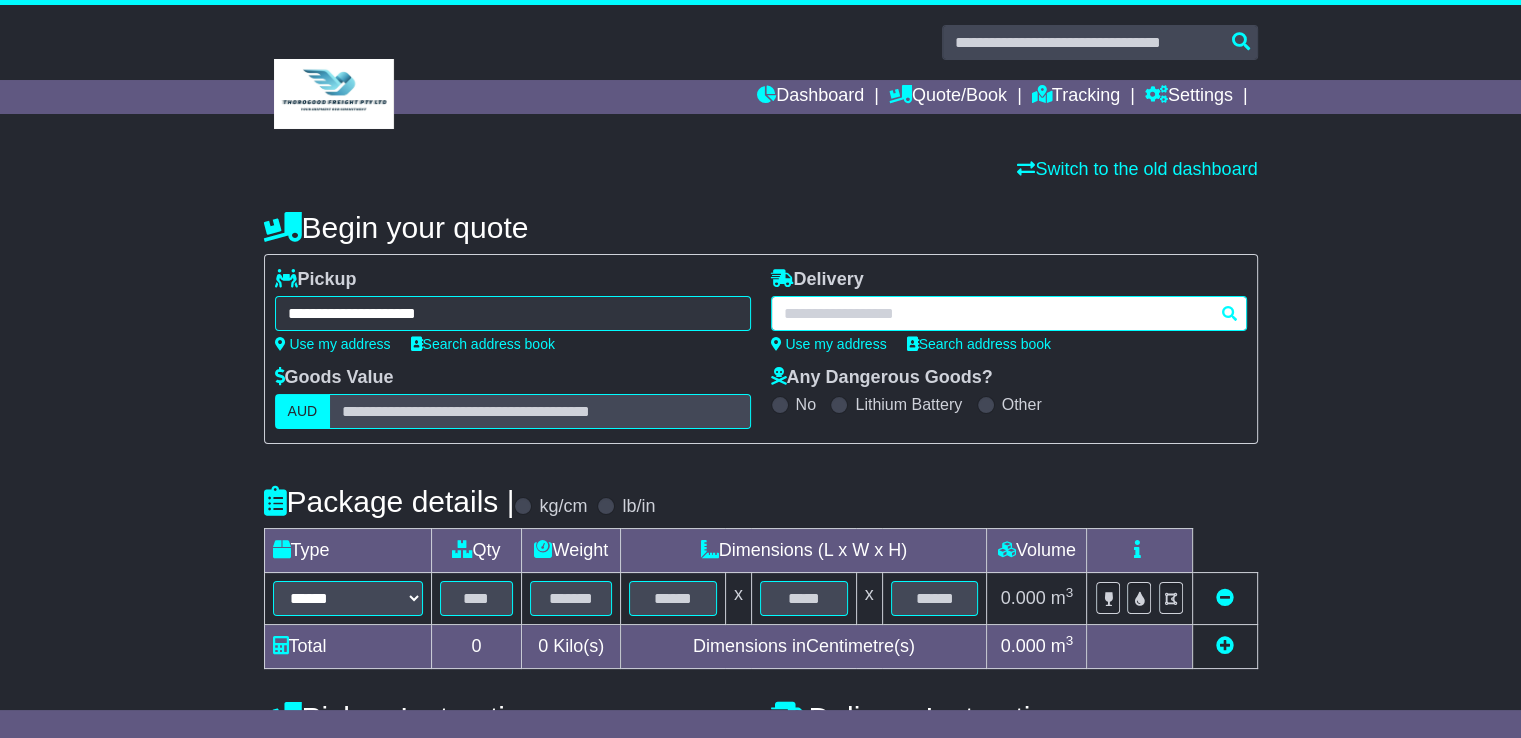 type on "*" 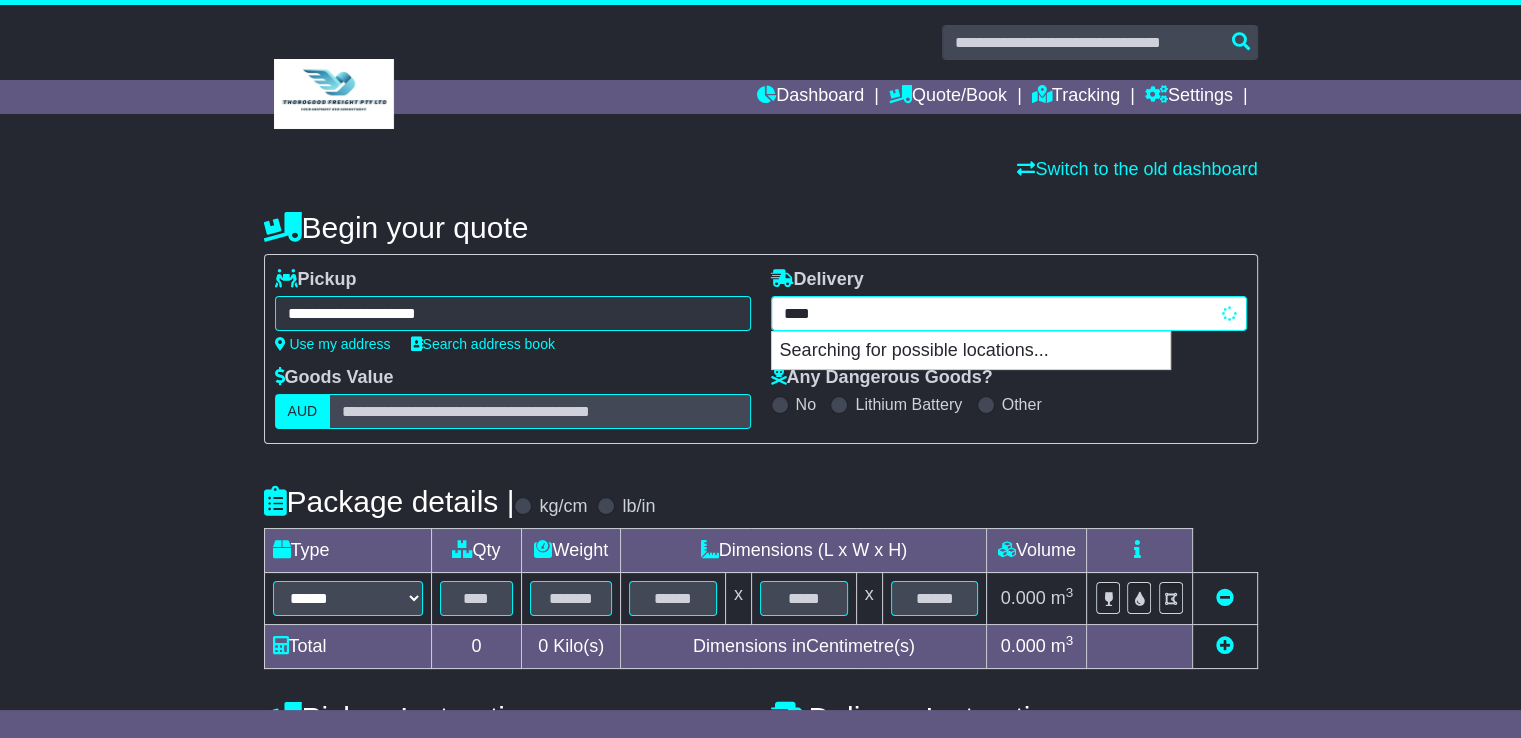 type on "*****" 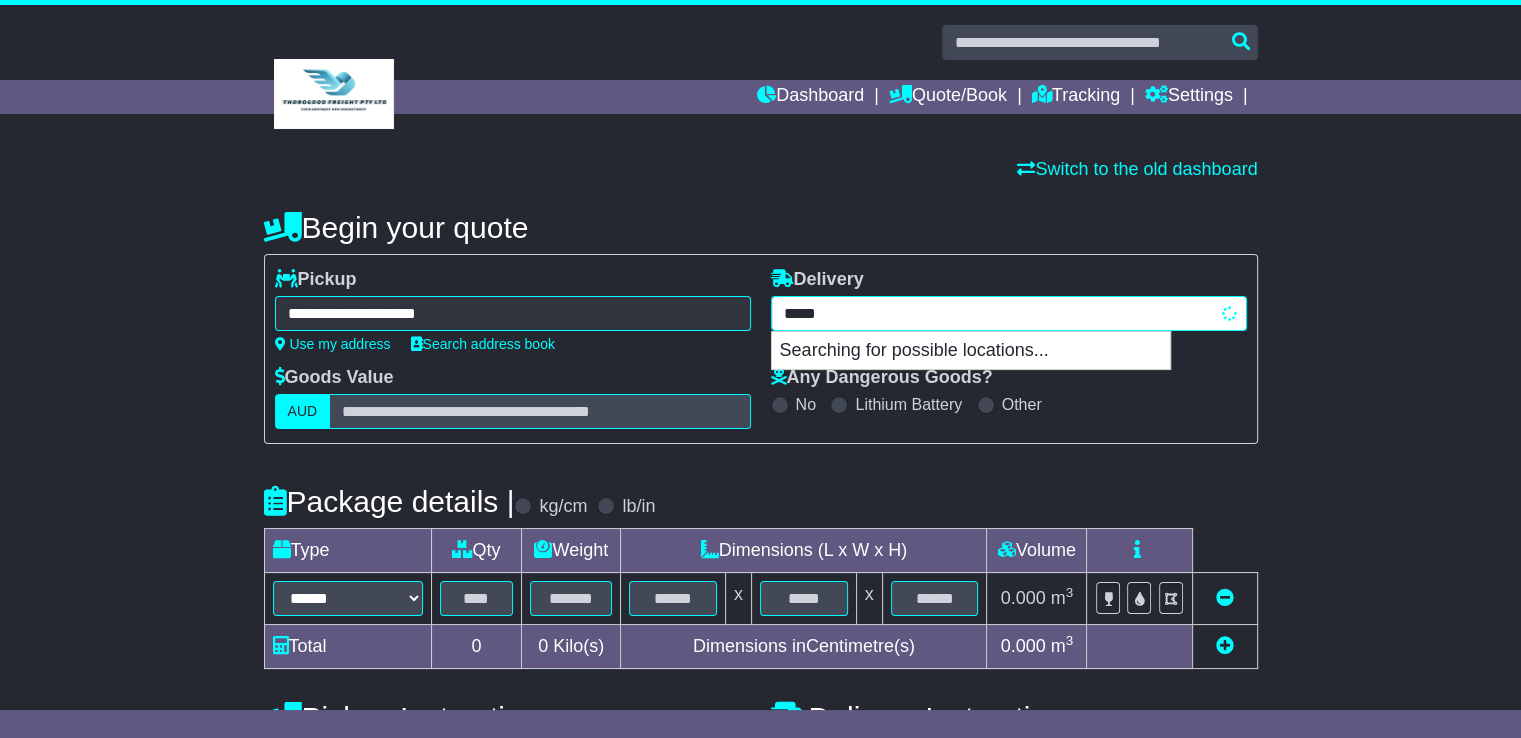 type on "*******" 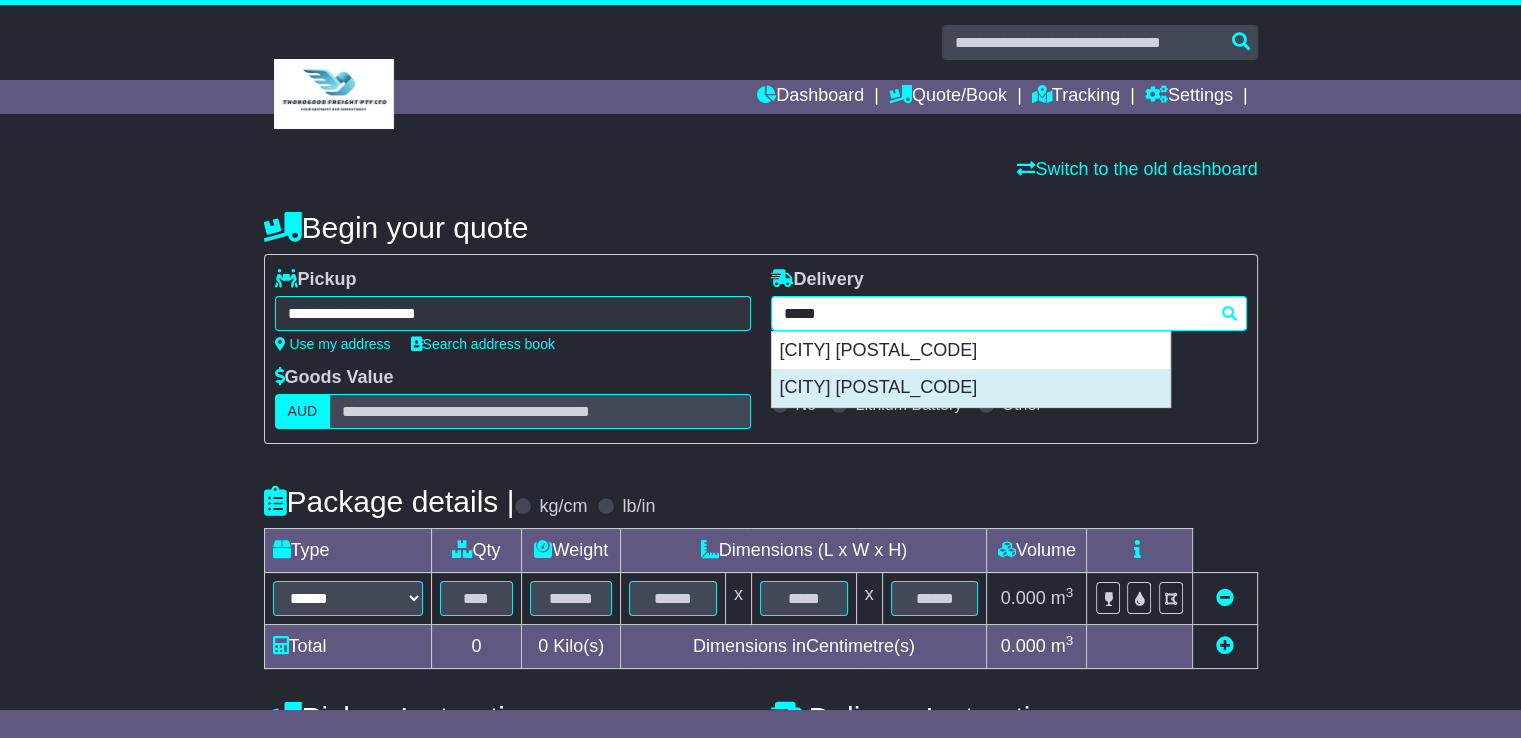 click on "TORQUAY 3228" at bounding box center [971, 388] 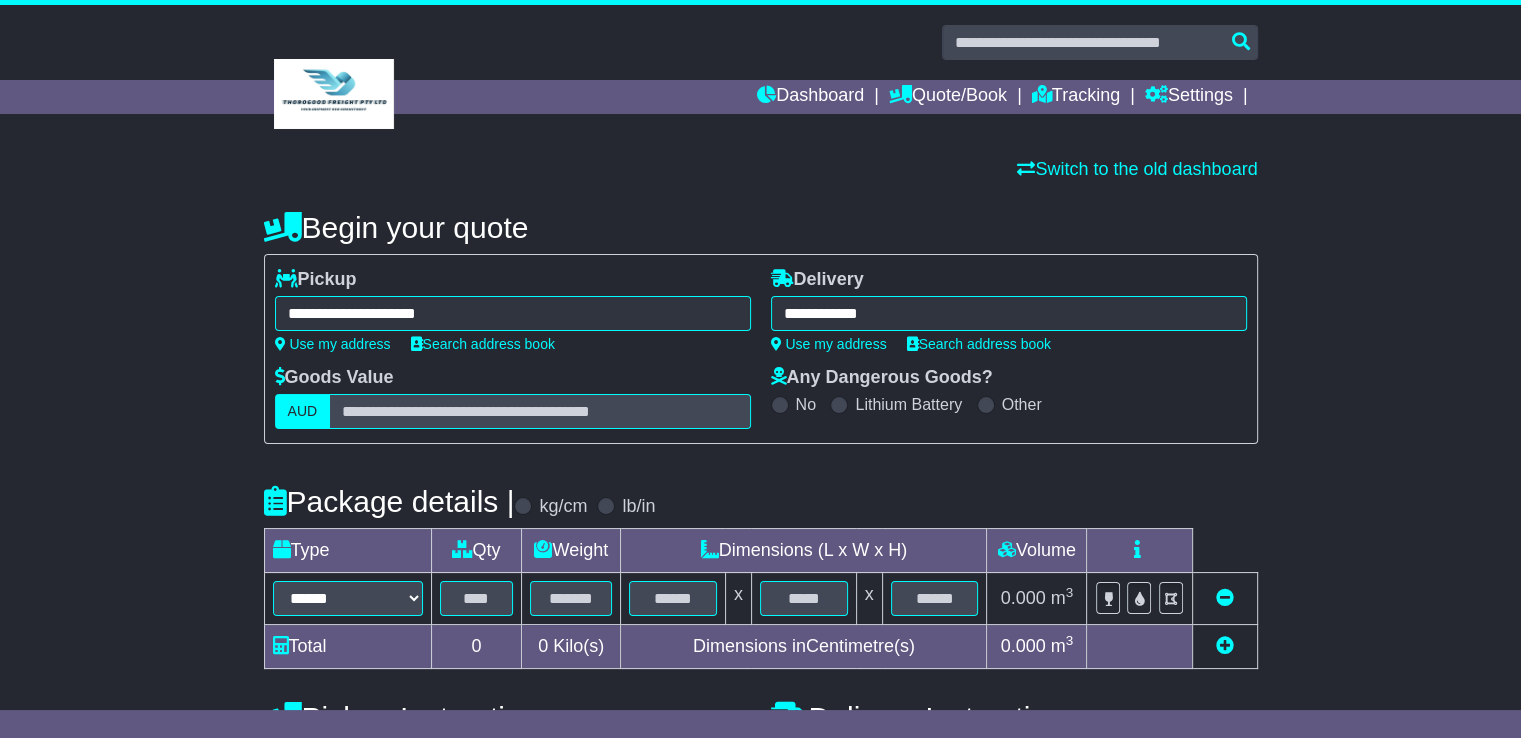 type on "**********" 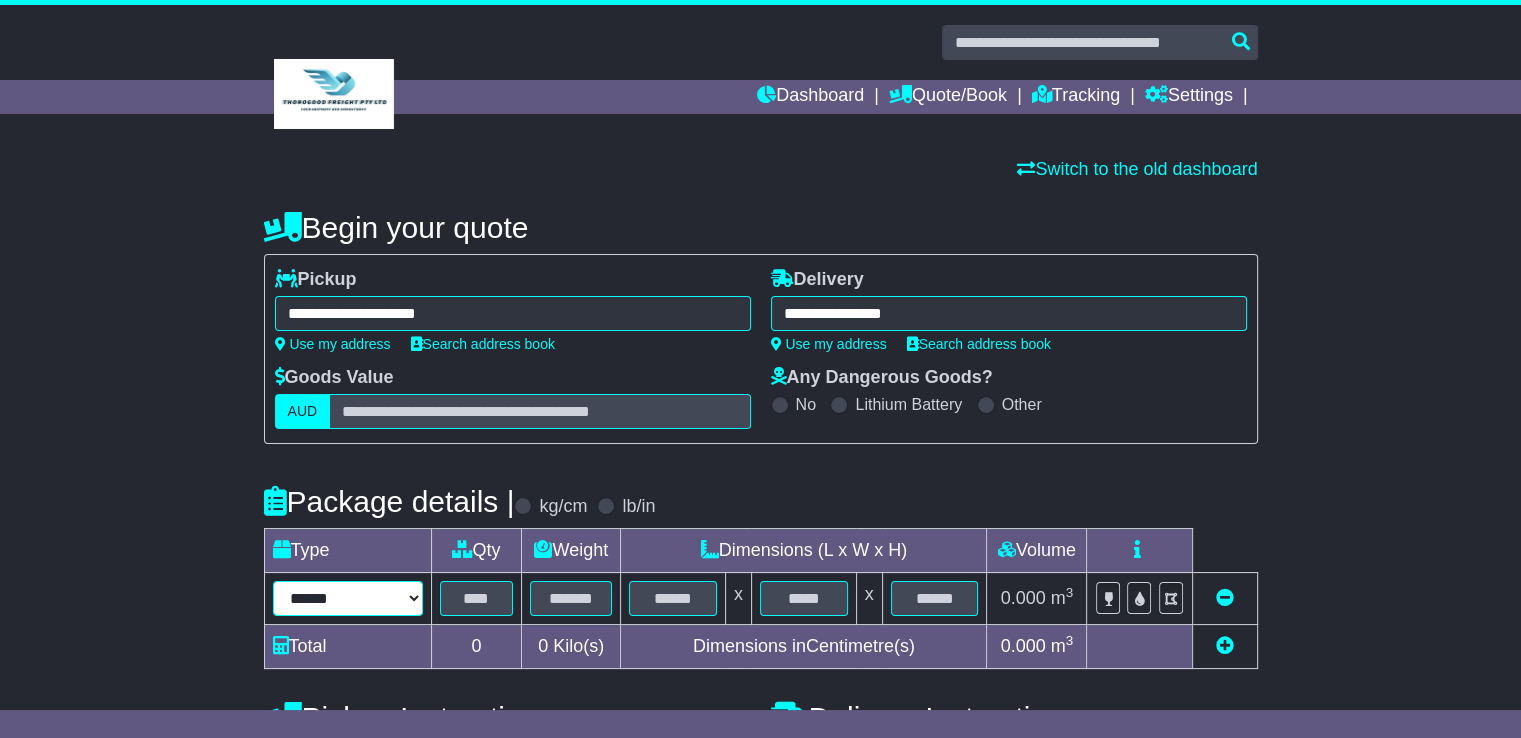 click on "****** ****** *** ******** ***** **** **** ****** *** *******" at bounding box center (348, 598) 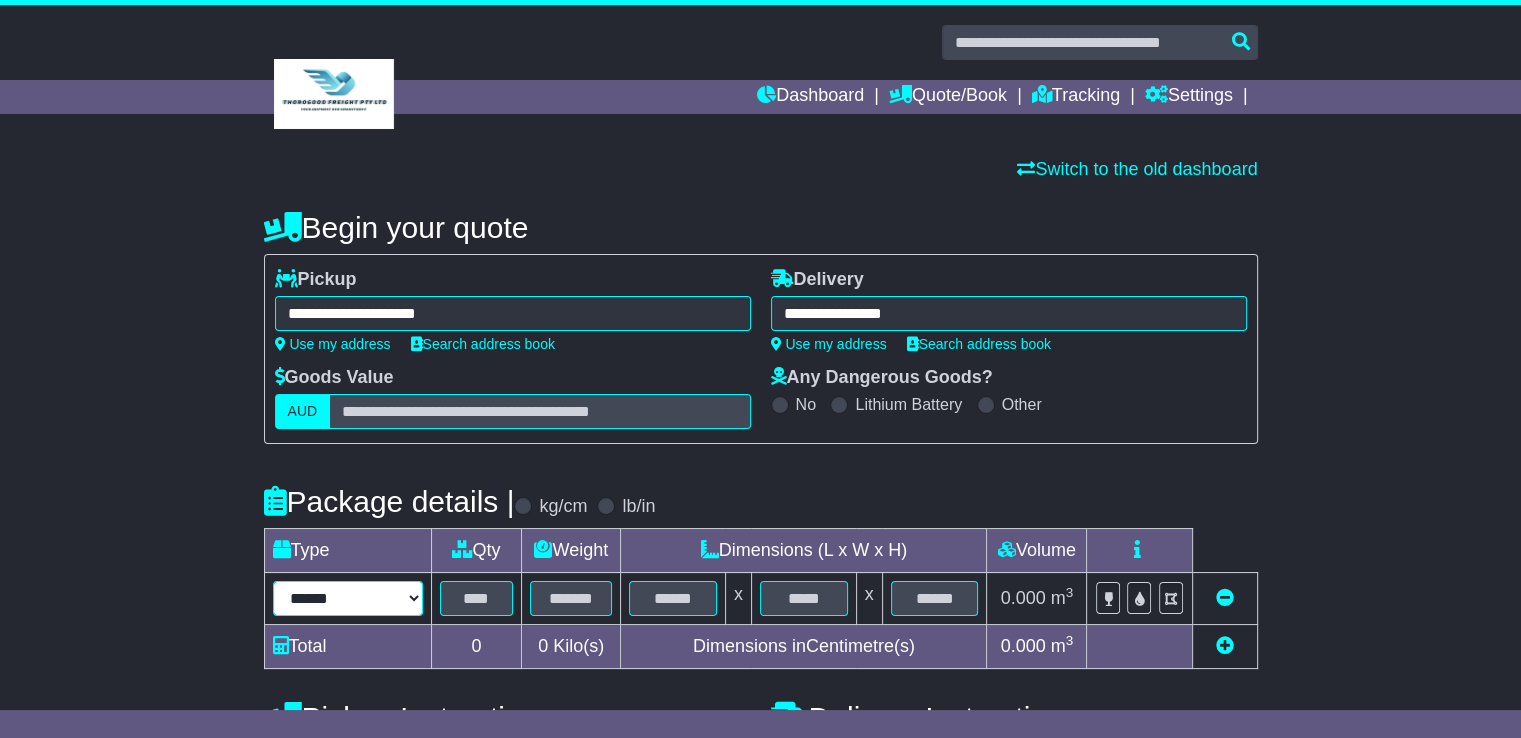 select on "****" 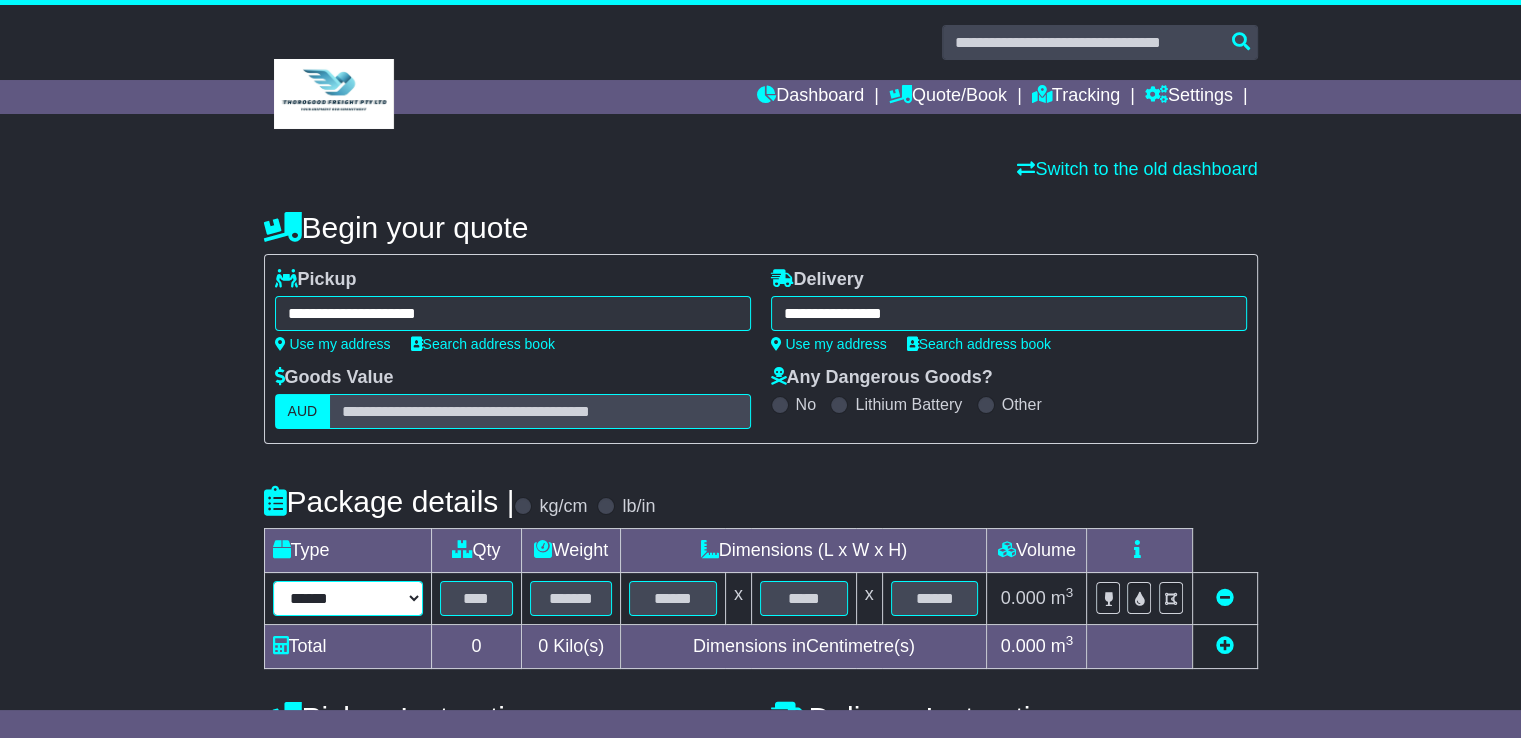 click on "****** ****** *** ******** ***** **** **** ****** *** *******" at bounding box center [348, 598] 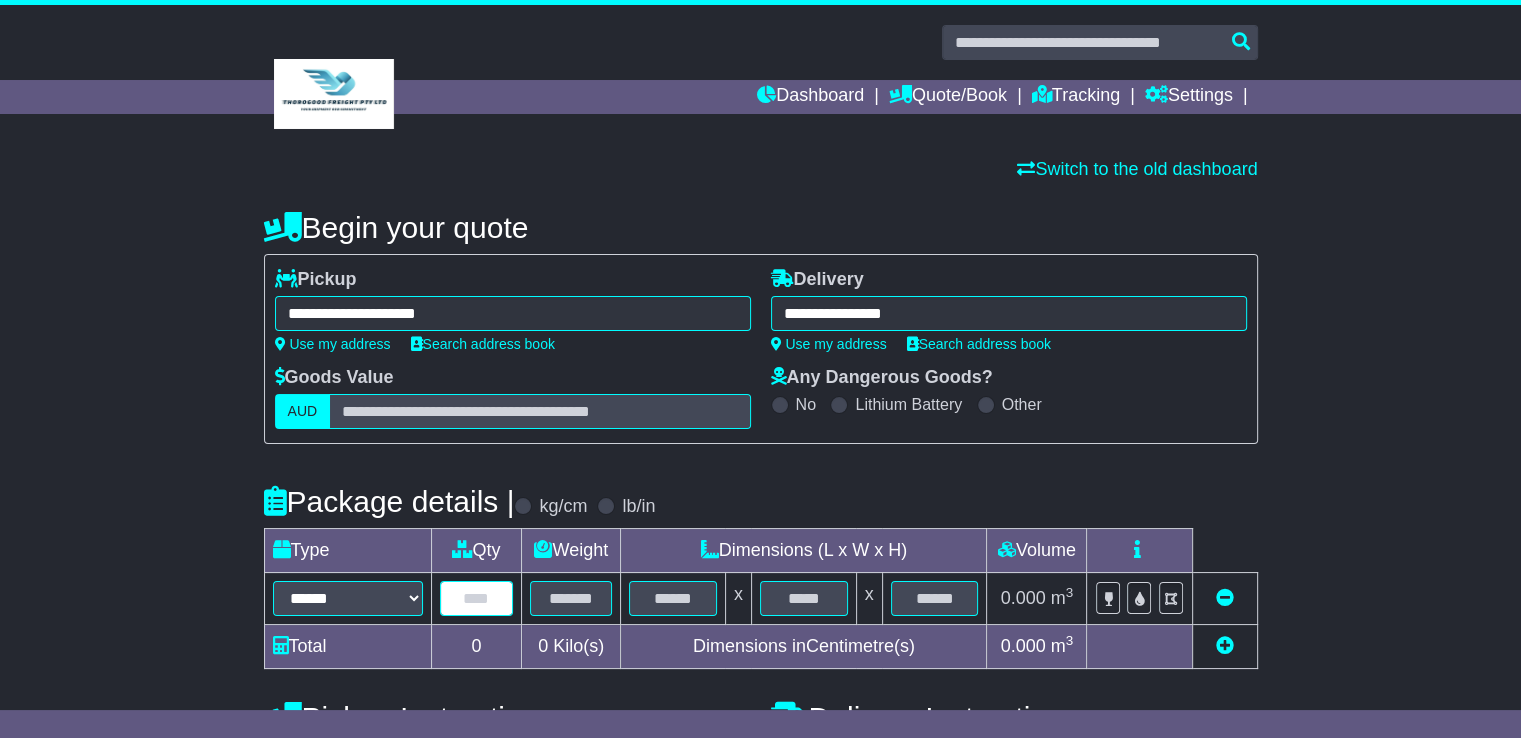 click at bounding box center [477, 598] 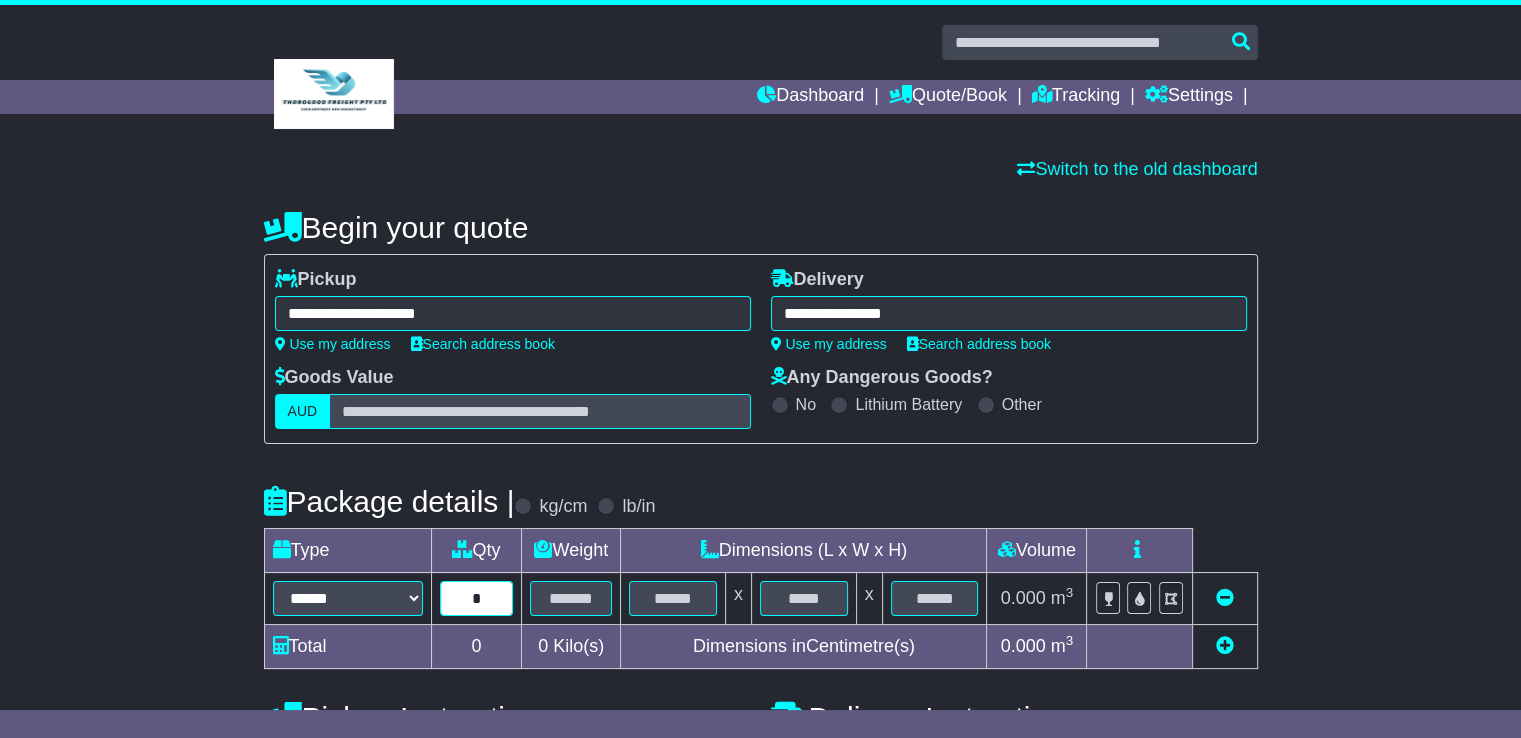 type on "*" 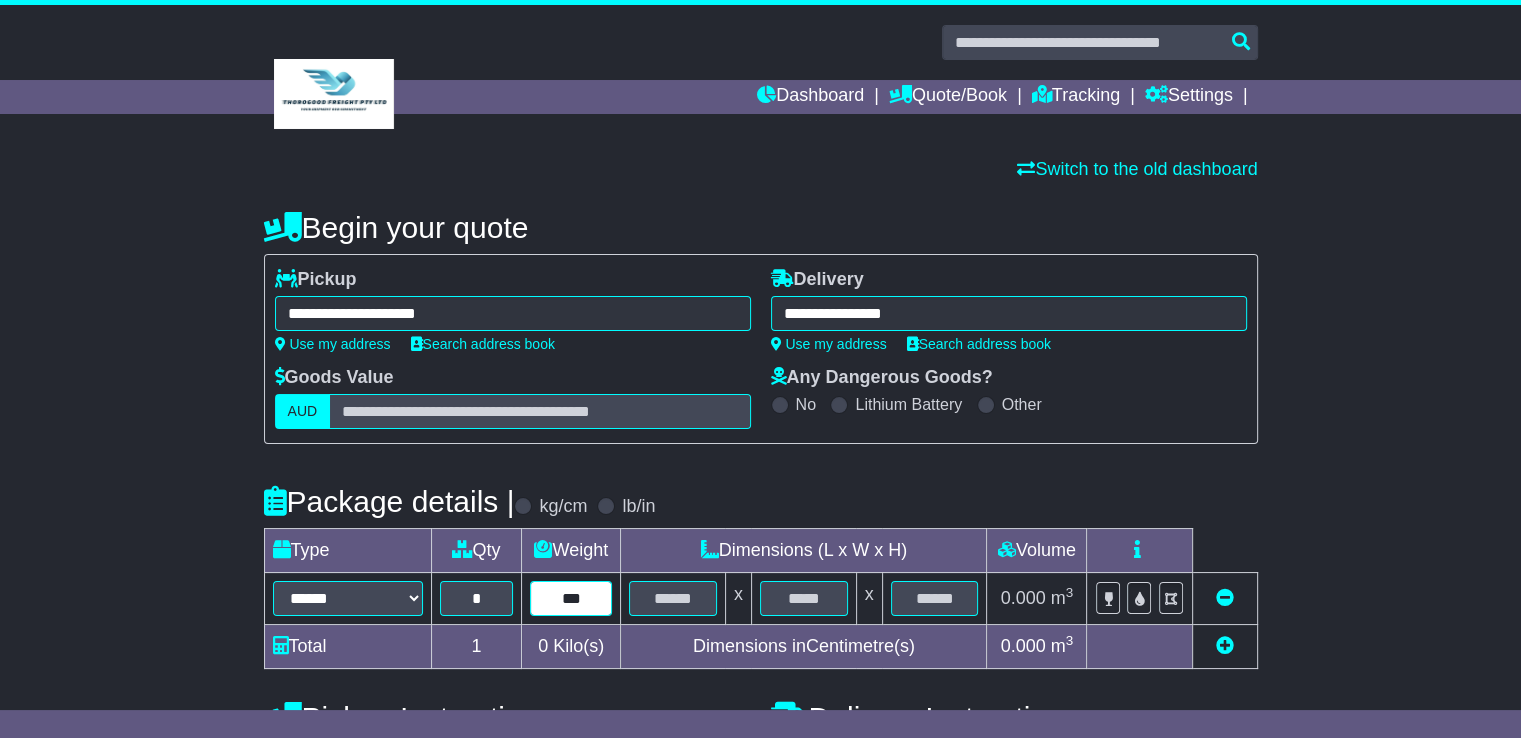 type on "***" 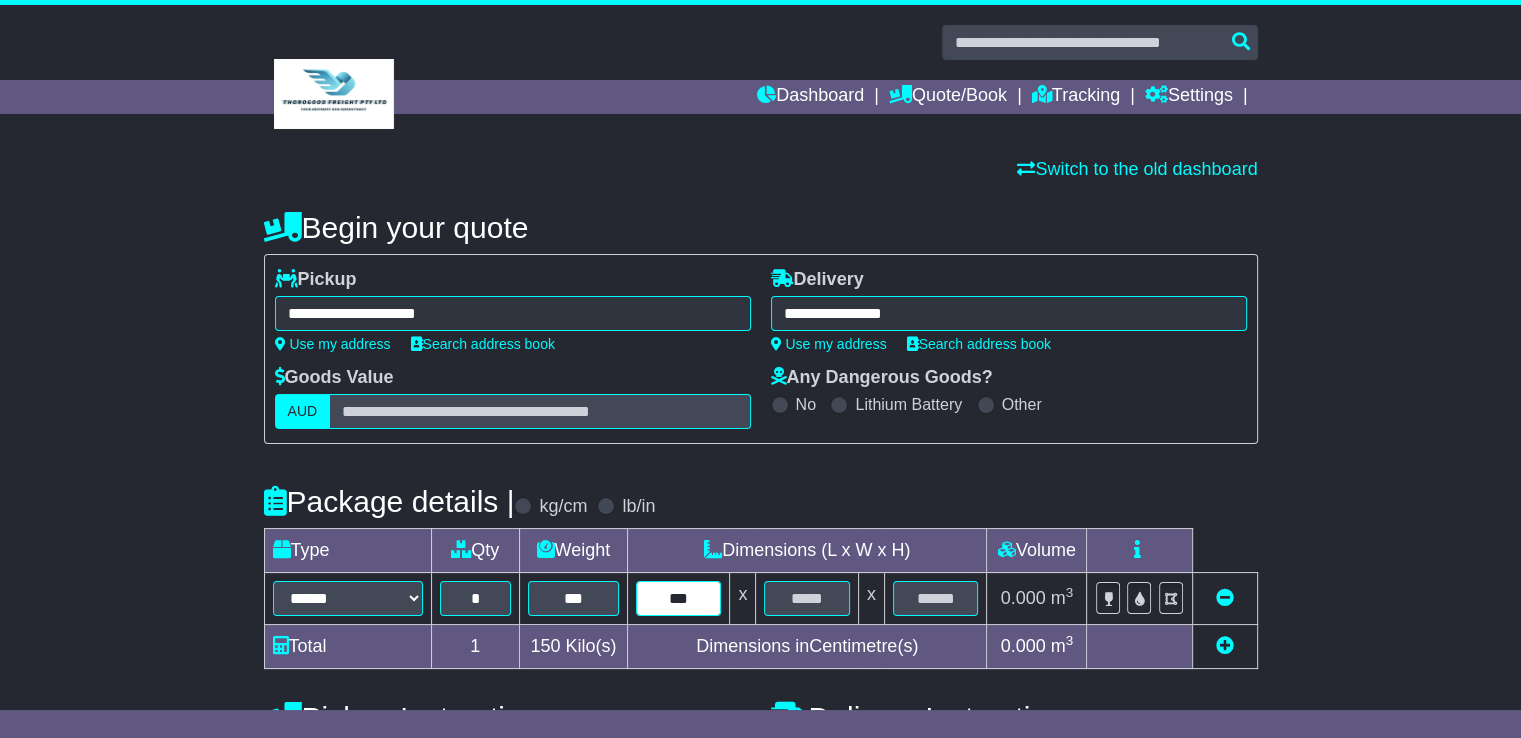 type on "***" 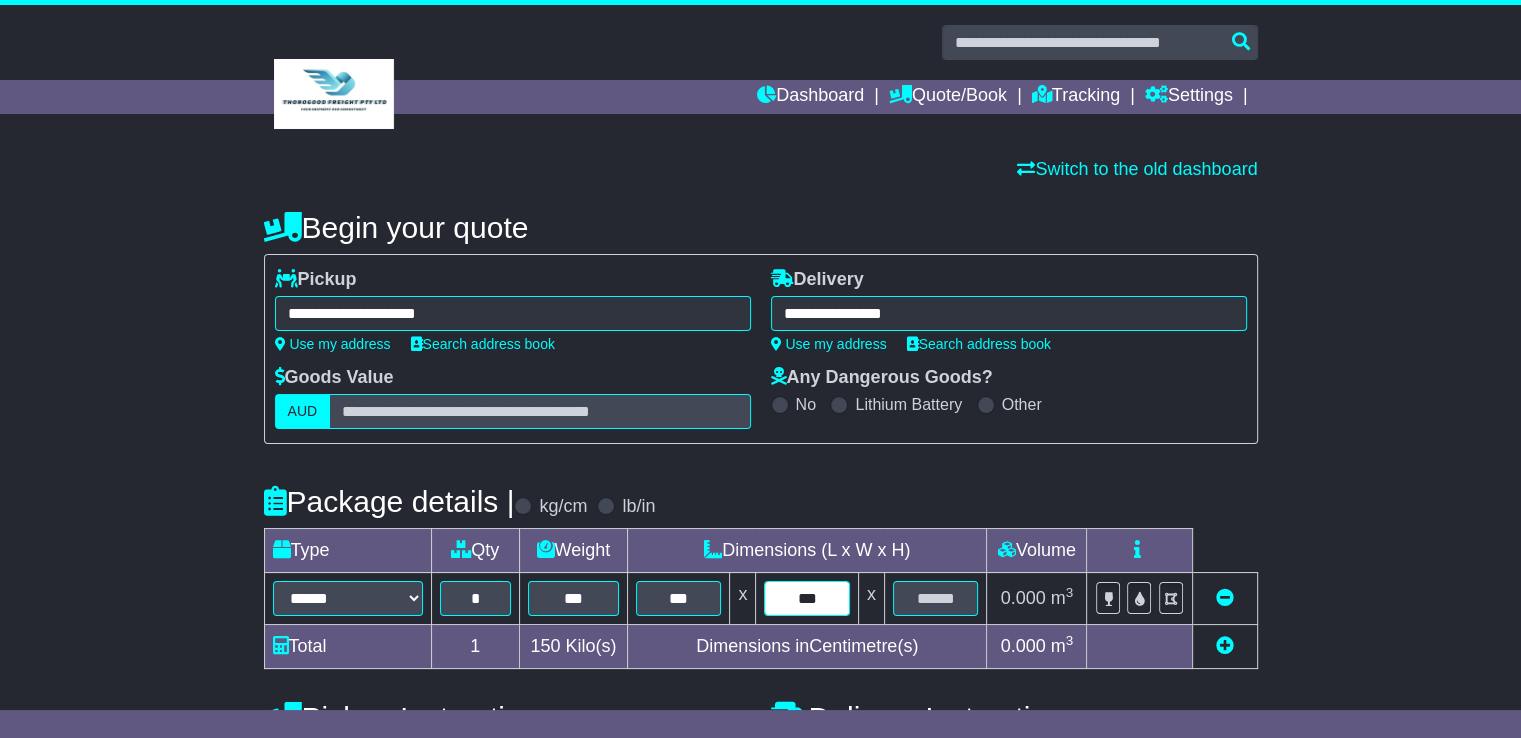 type on "***" 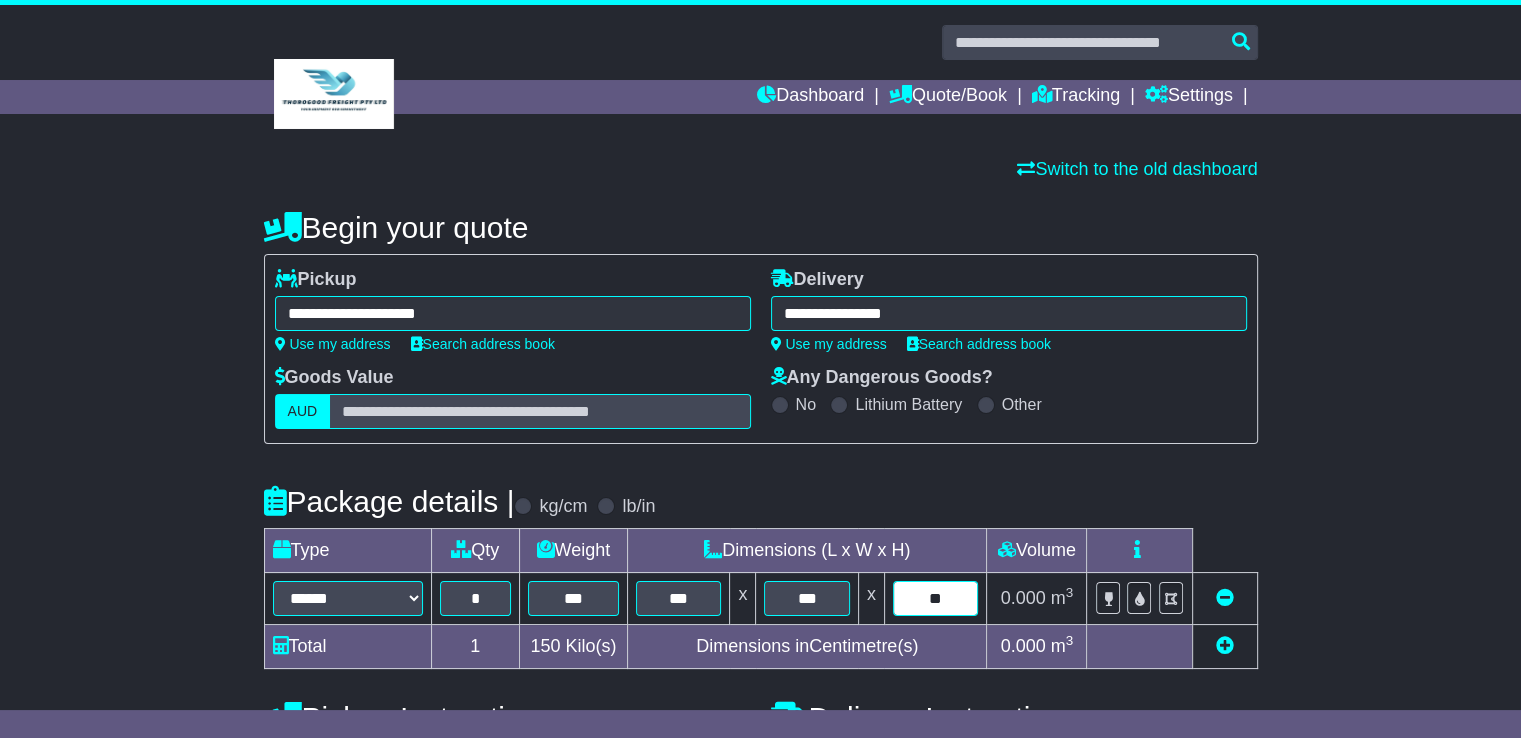 type on "**" 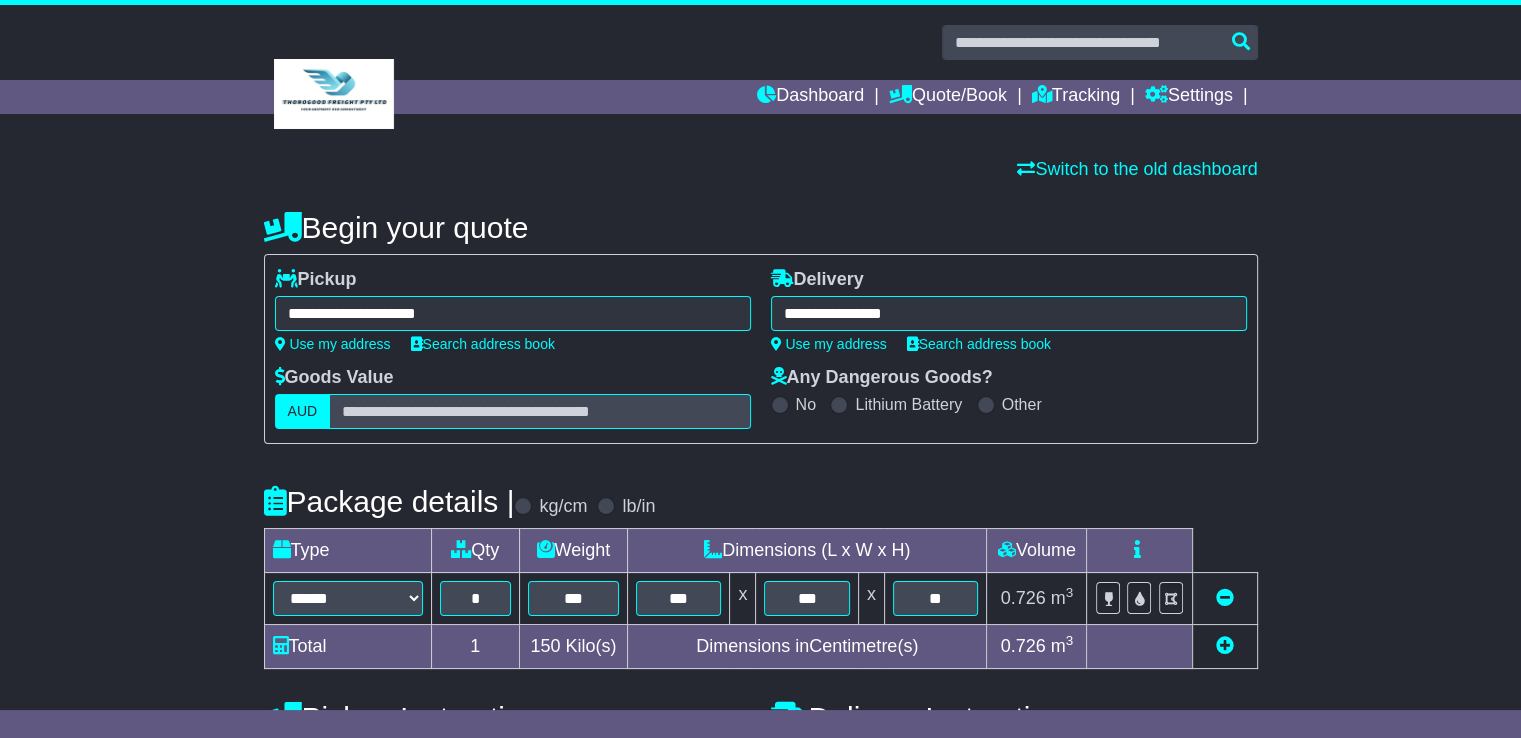 type 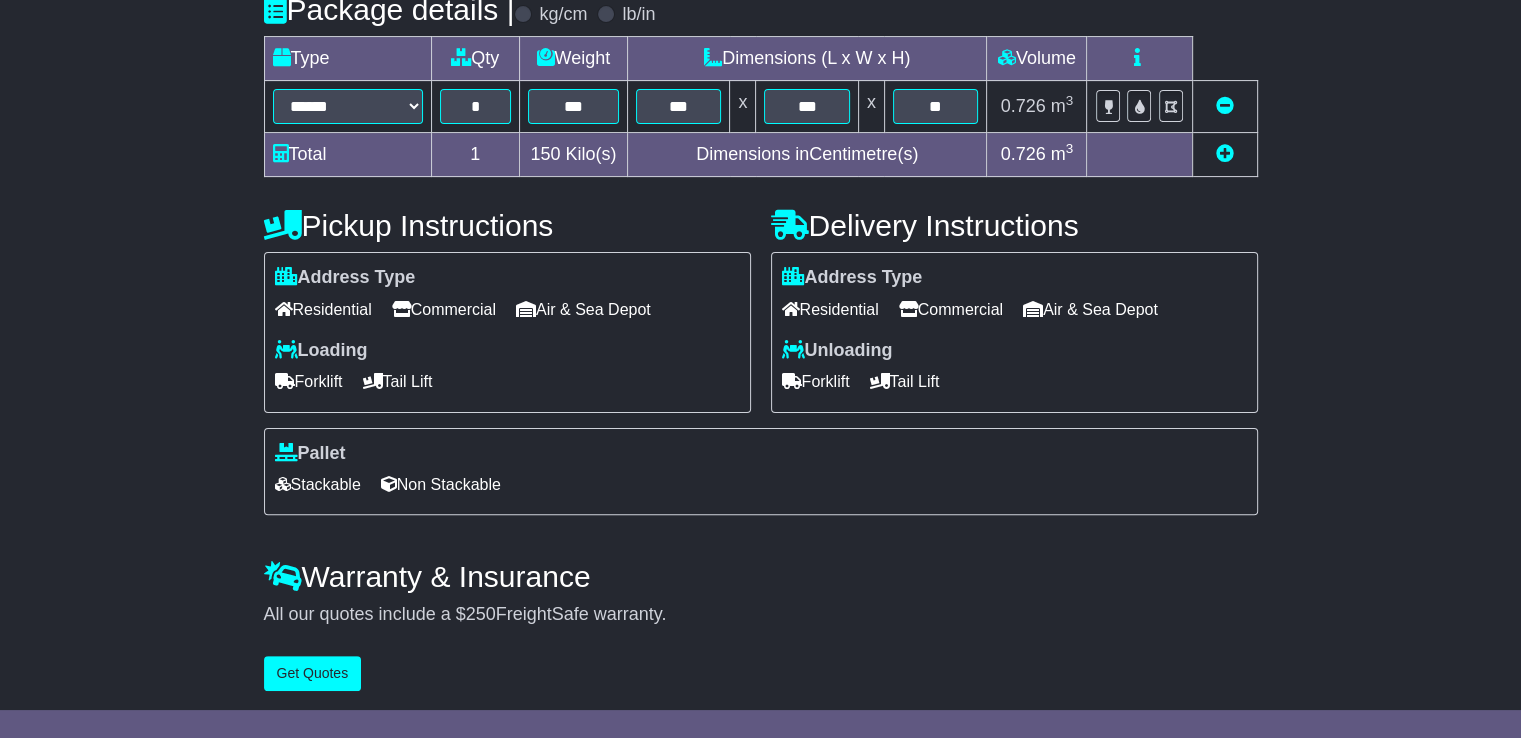 click at bounding box center [1224, 155] 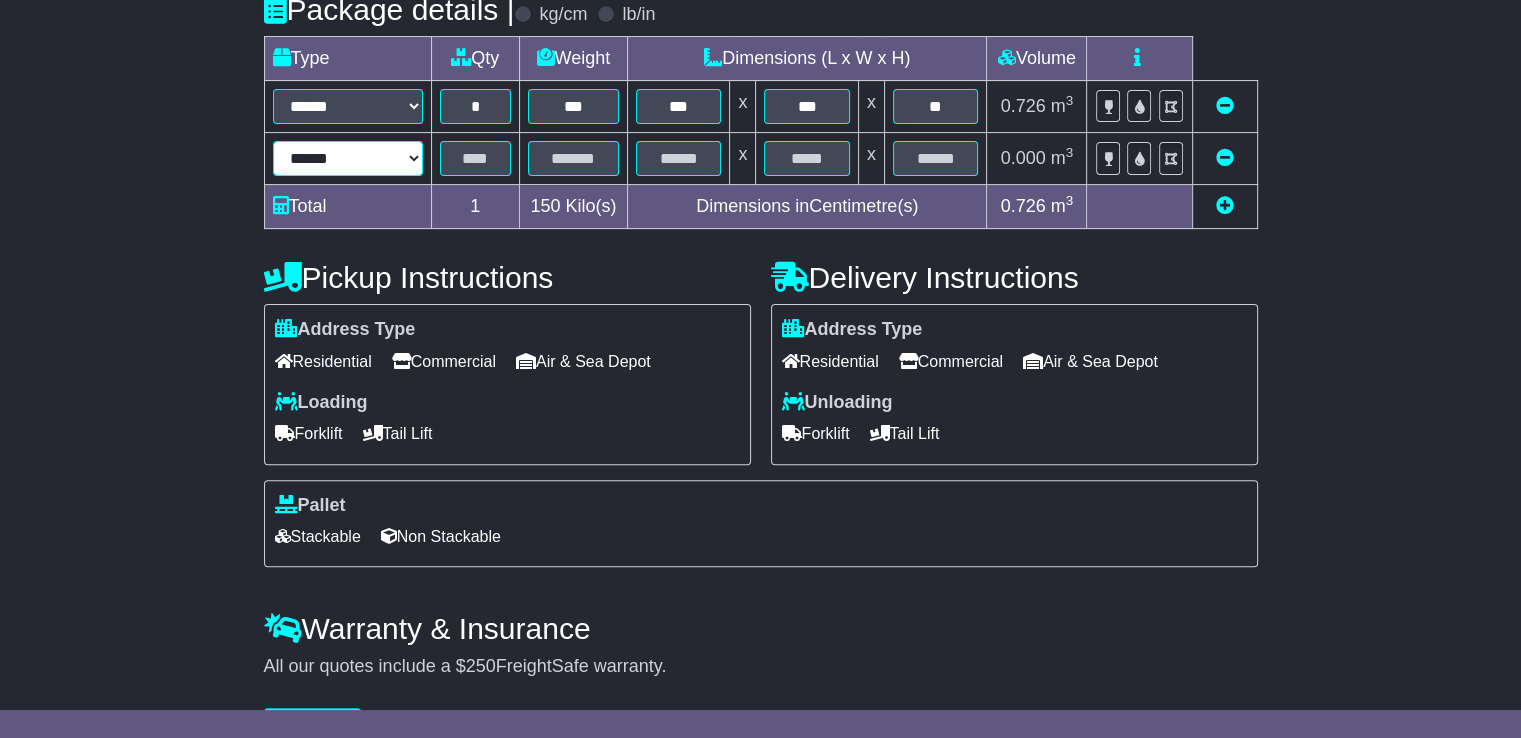 click on "****** ****** *** ******** ***** **** **** ****** *** *******" at bounding box center (348, 158) 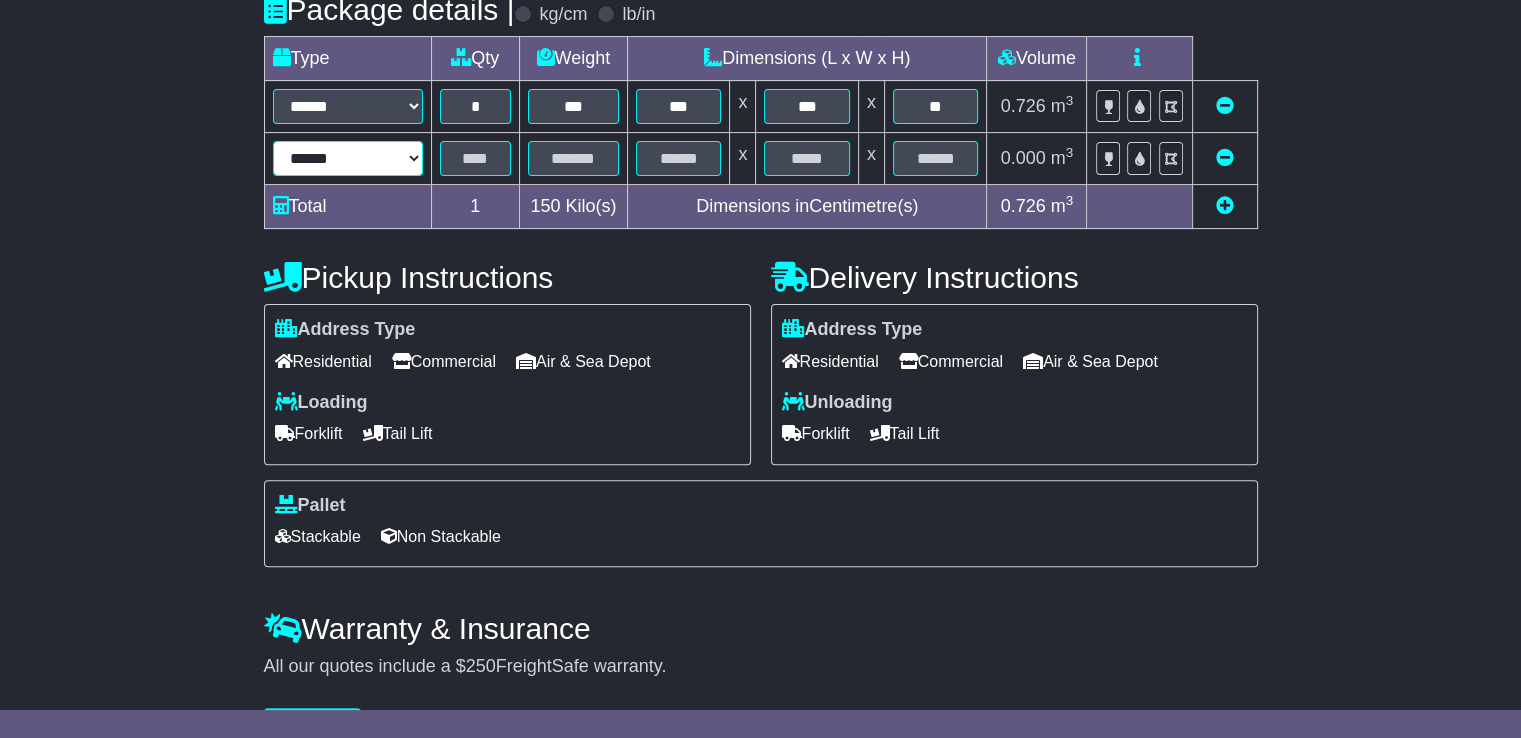 select on "****" 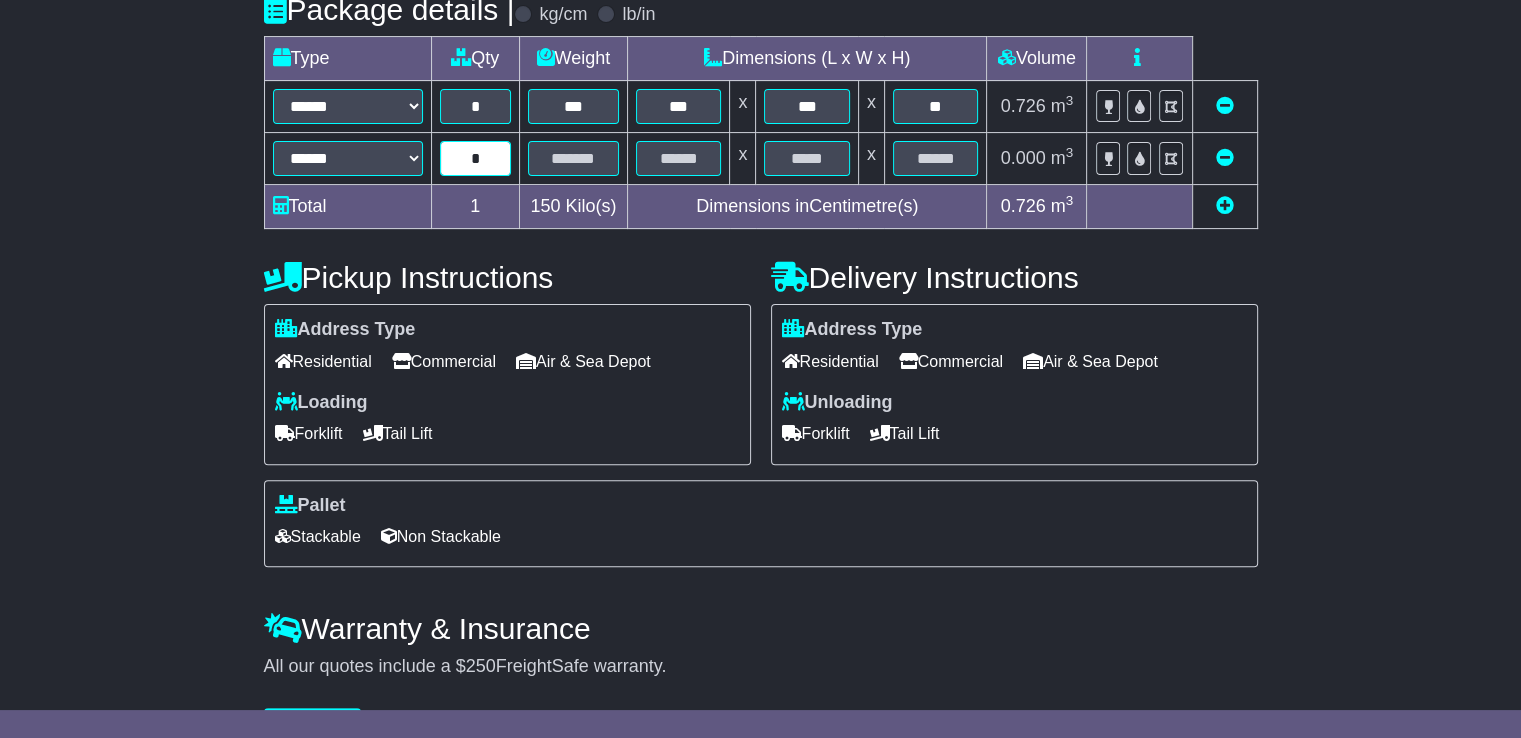 type on "*" 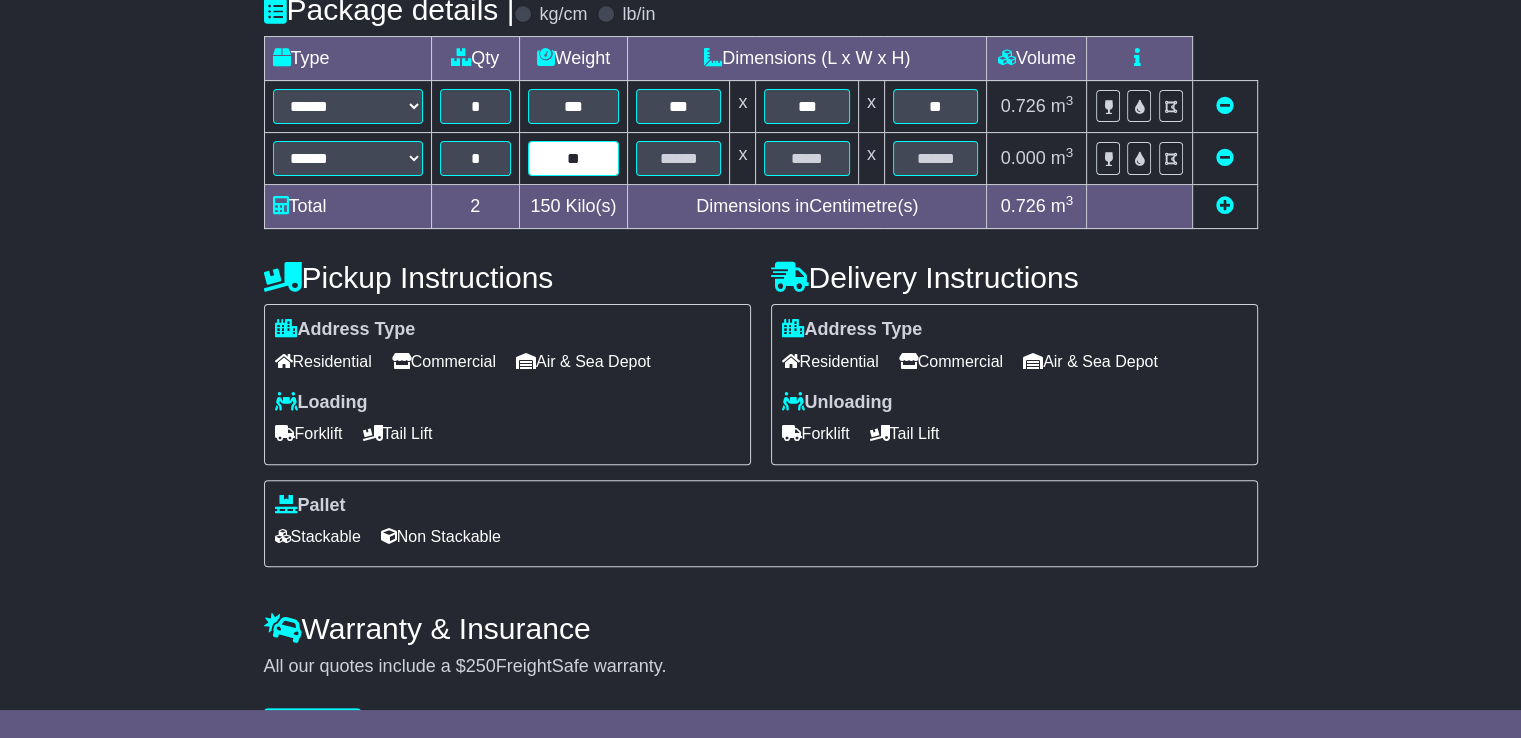 type on "**" 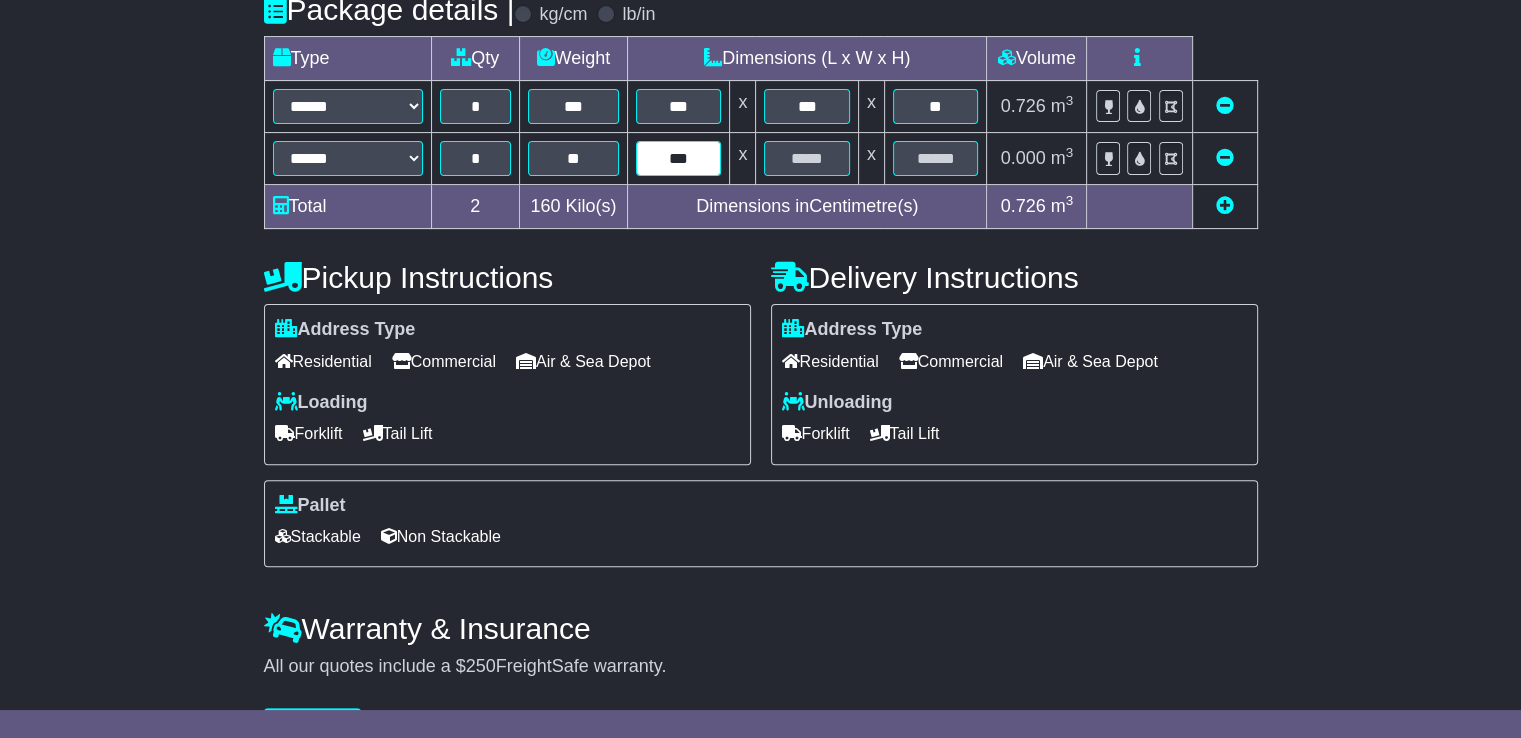 type on "***" 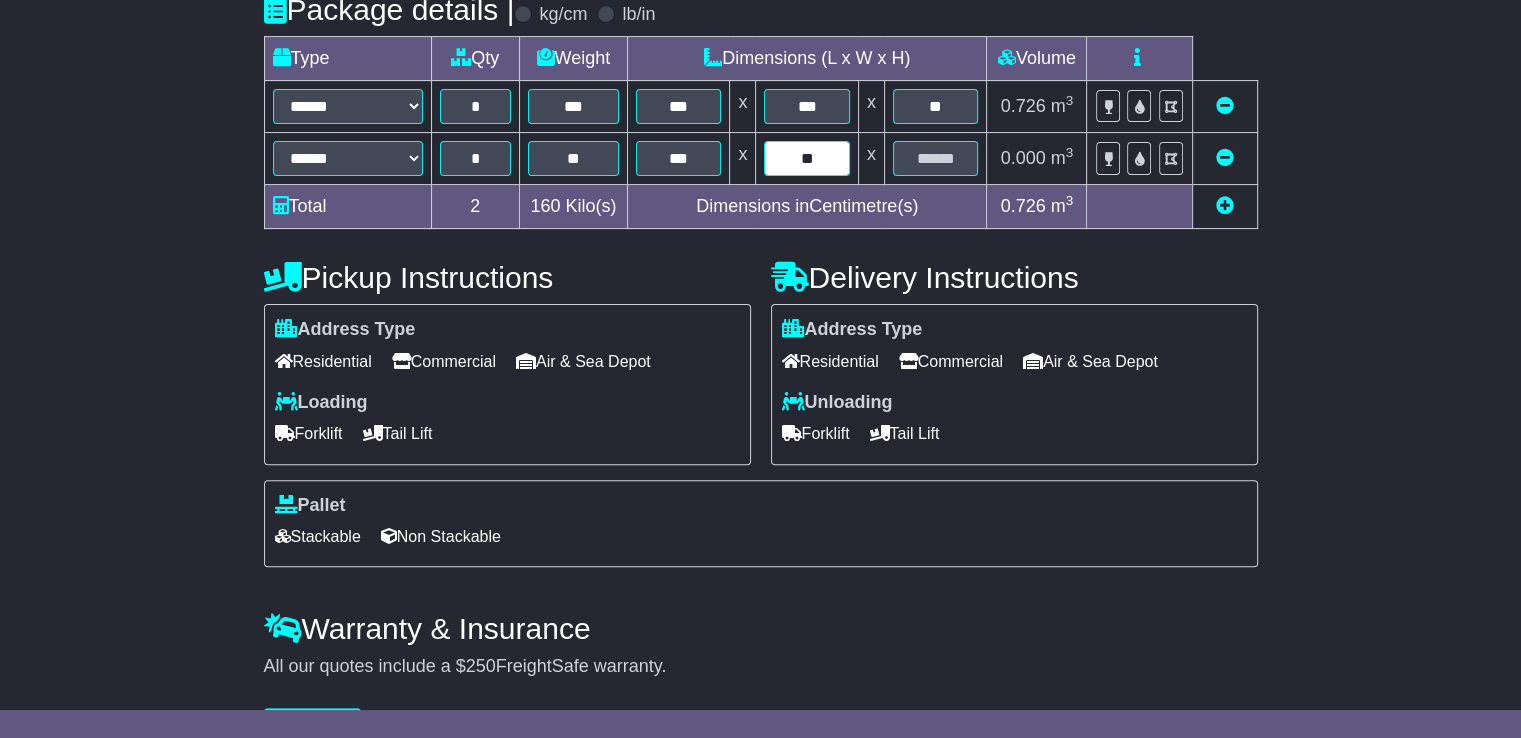 type on "**" 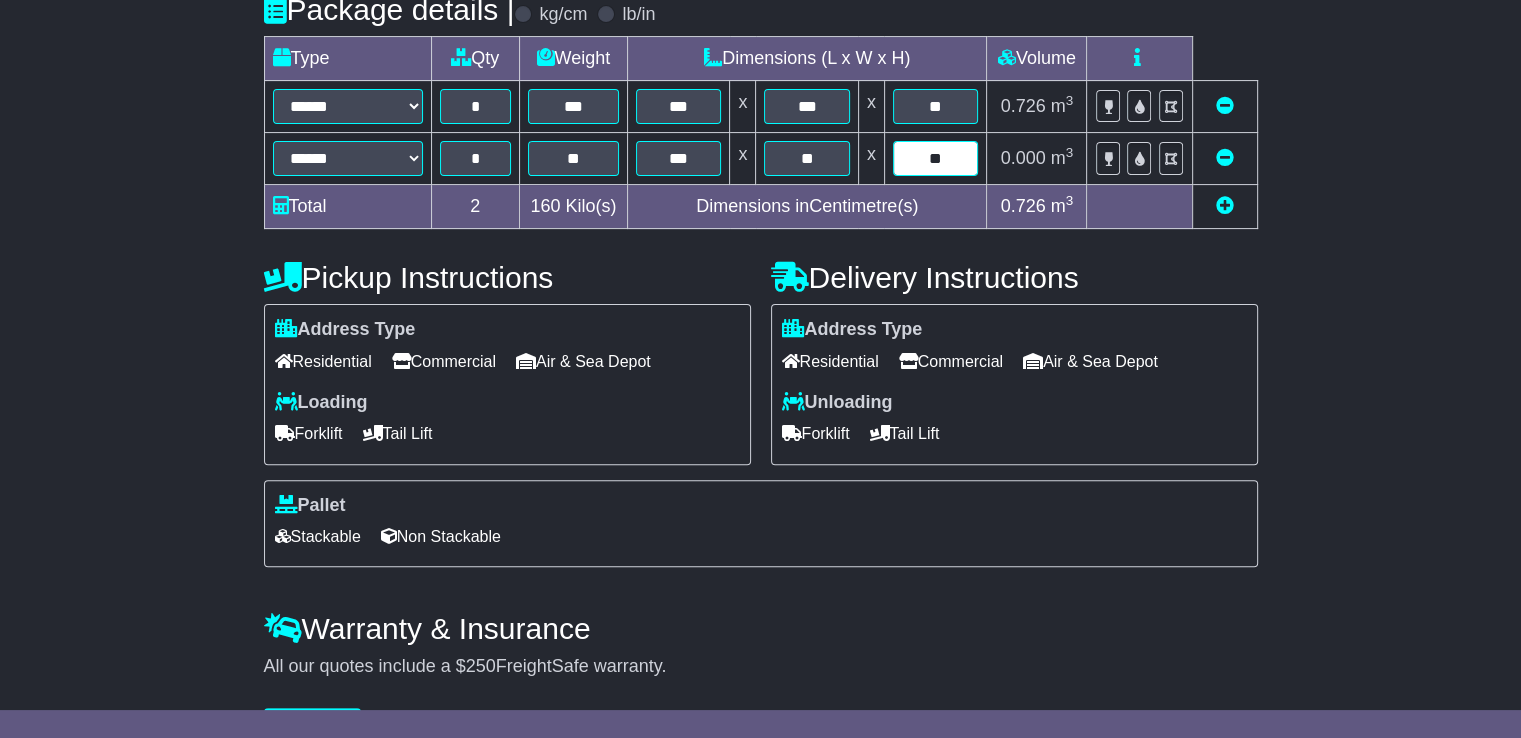 type on "**" 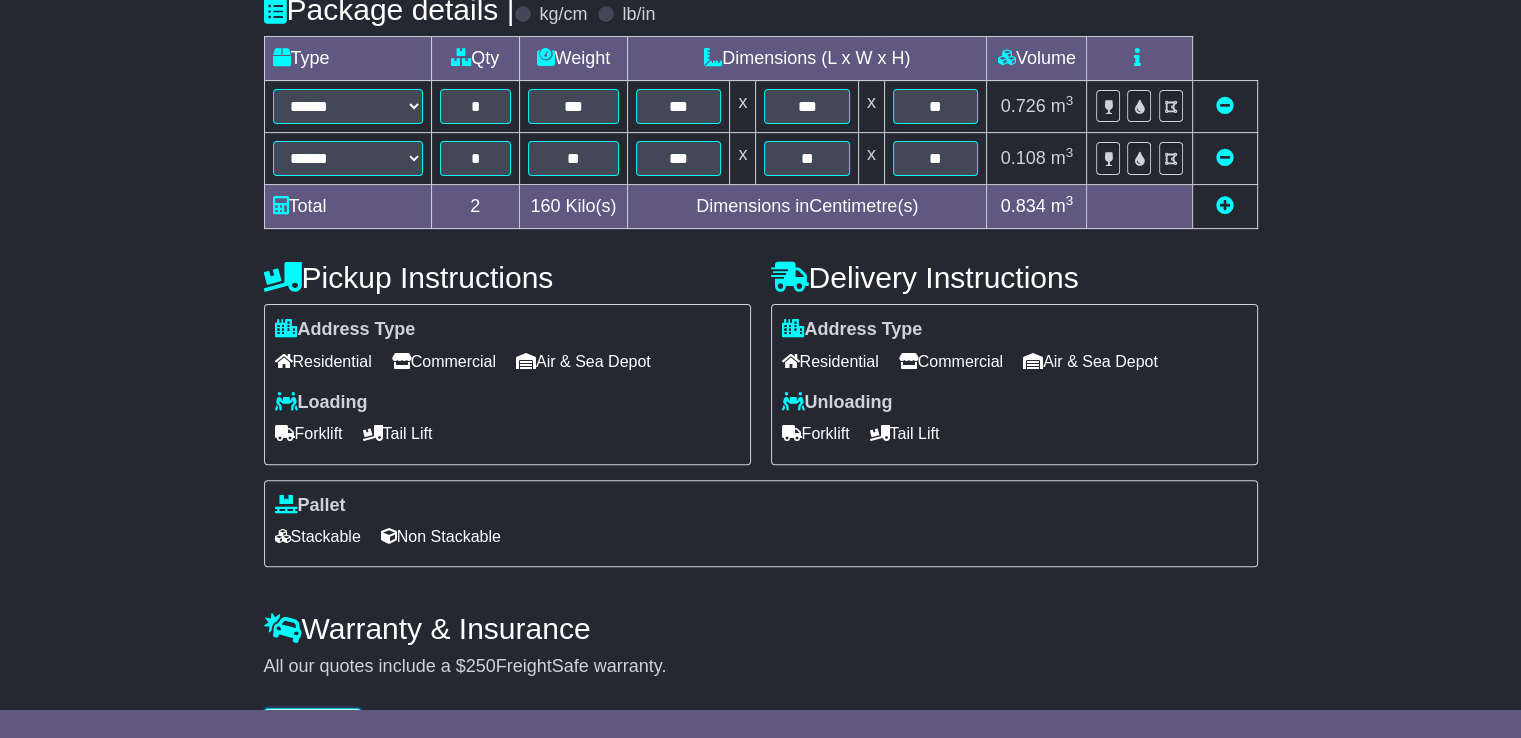 scroll, scrollTop: 494, scrollLeft: 0, axis: vertical 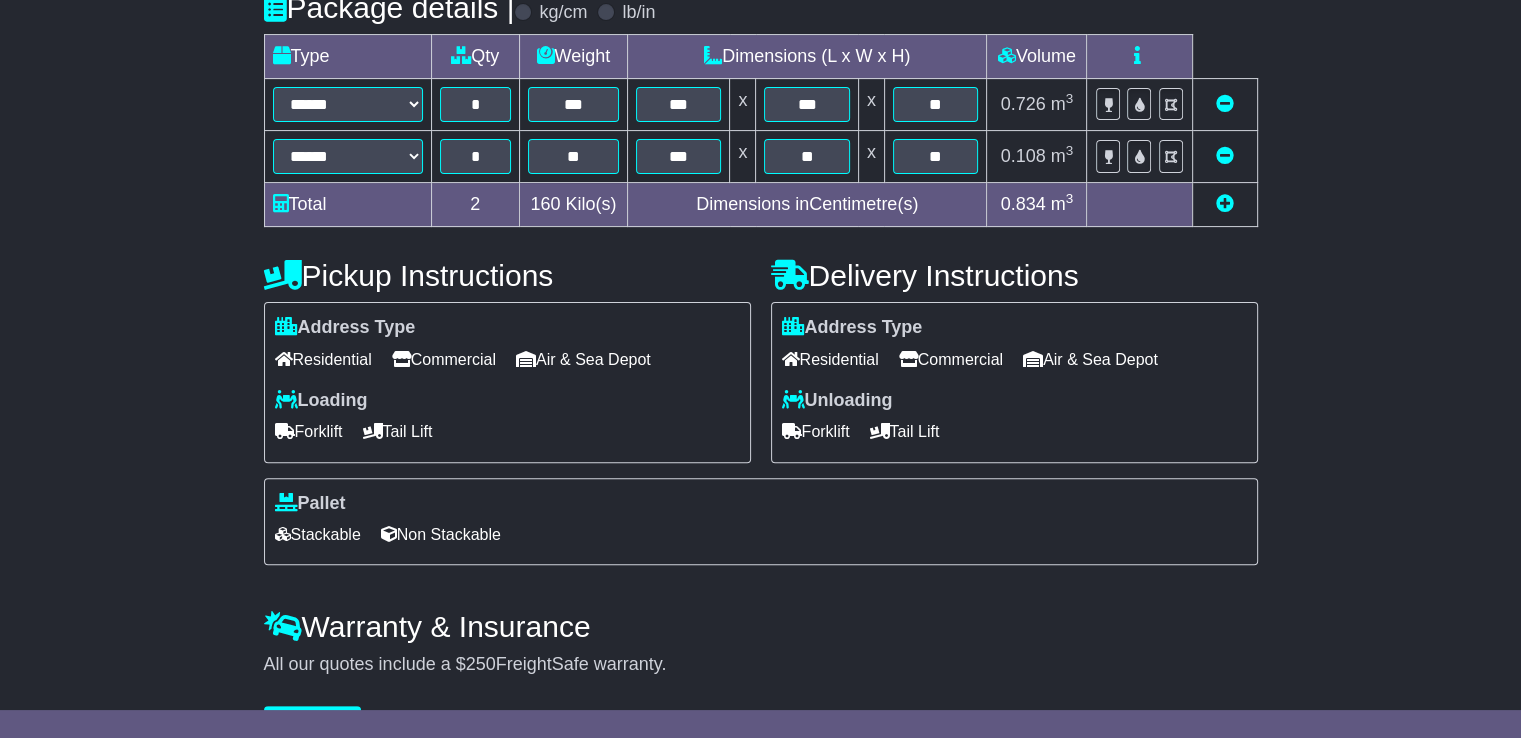 click on "Commercial" at bounding box center (444, 359) 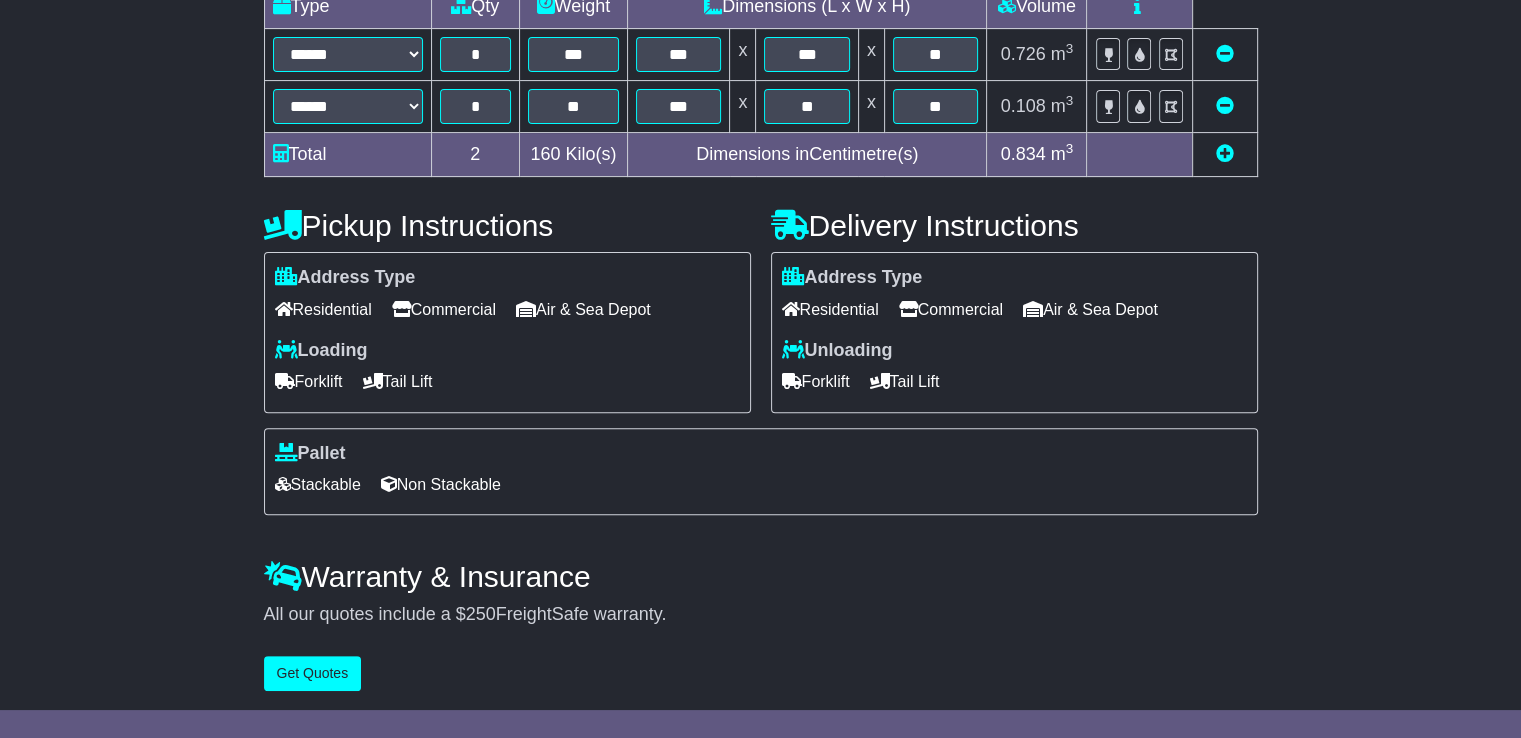 scroll, scrollTop: 548, scrollLeft: 0, axis: vertical 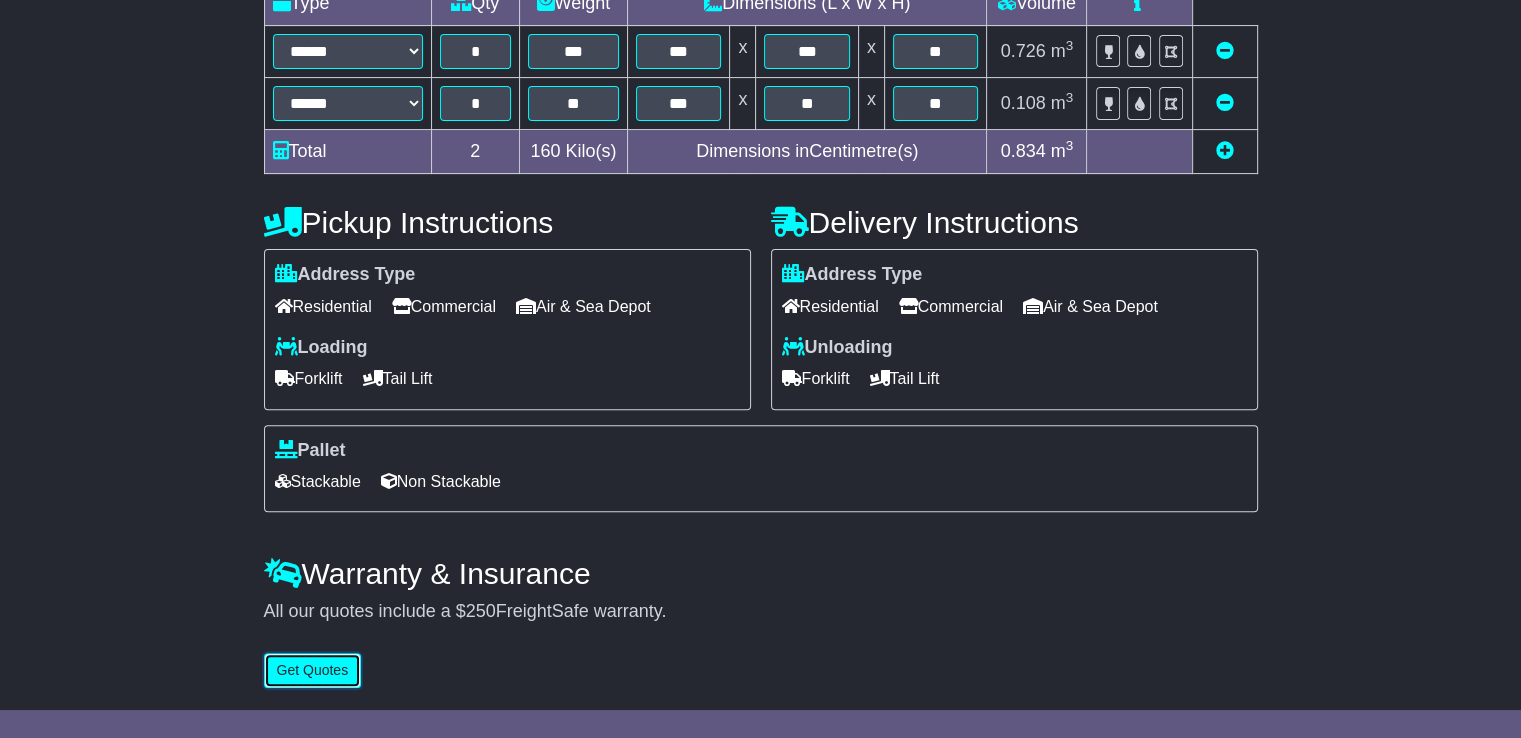 click on "Get Quotes" at bounding box center (313, 670) 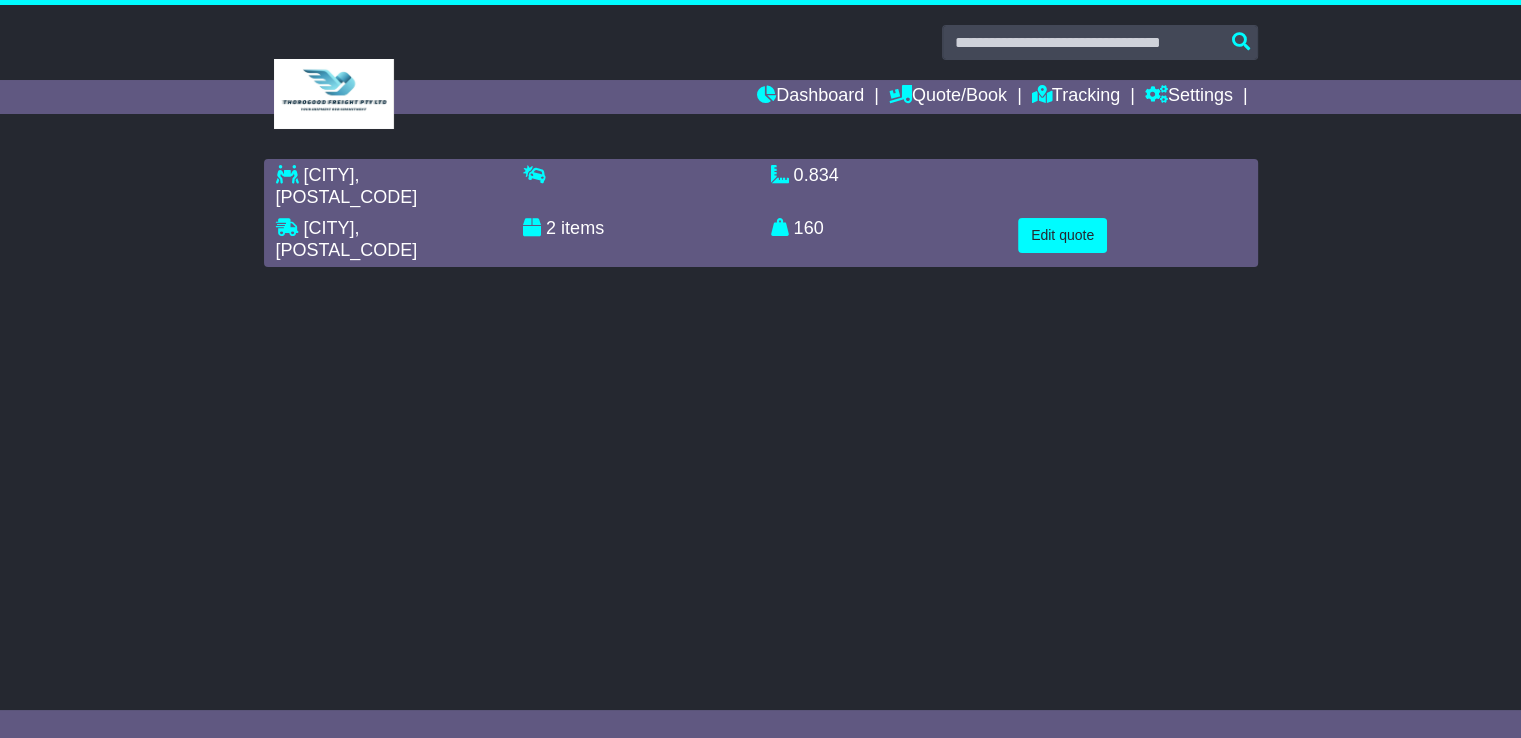 scroll, scrollTop: 0, scrollLeft: 0, axis: both 